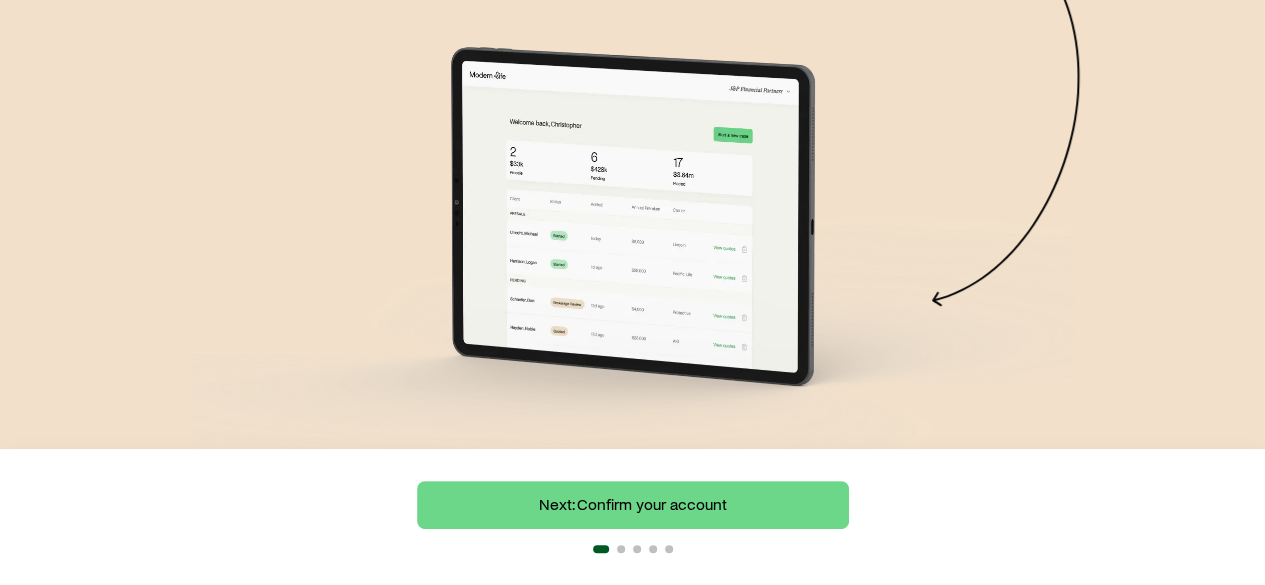 scroll, scrollTop: 444, scrollLeft: 0, axis: vertical 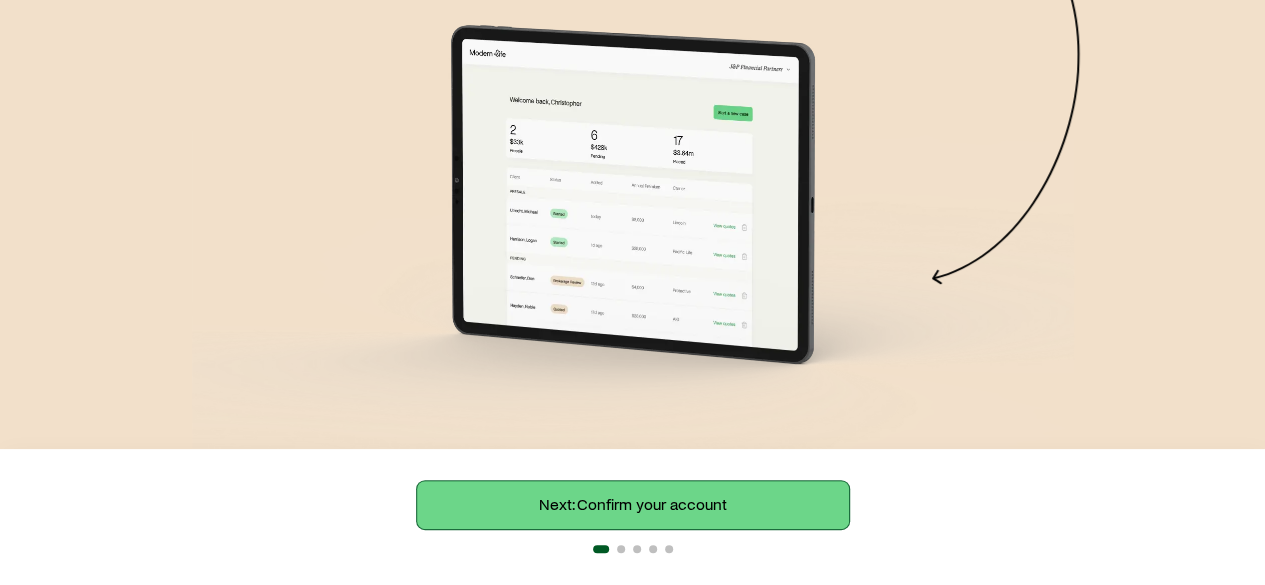 click on "Next: Confirm your account" at bounding box center (633, 505) 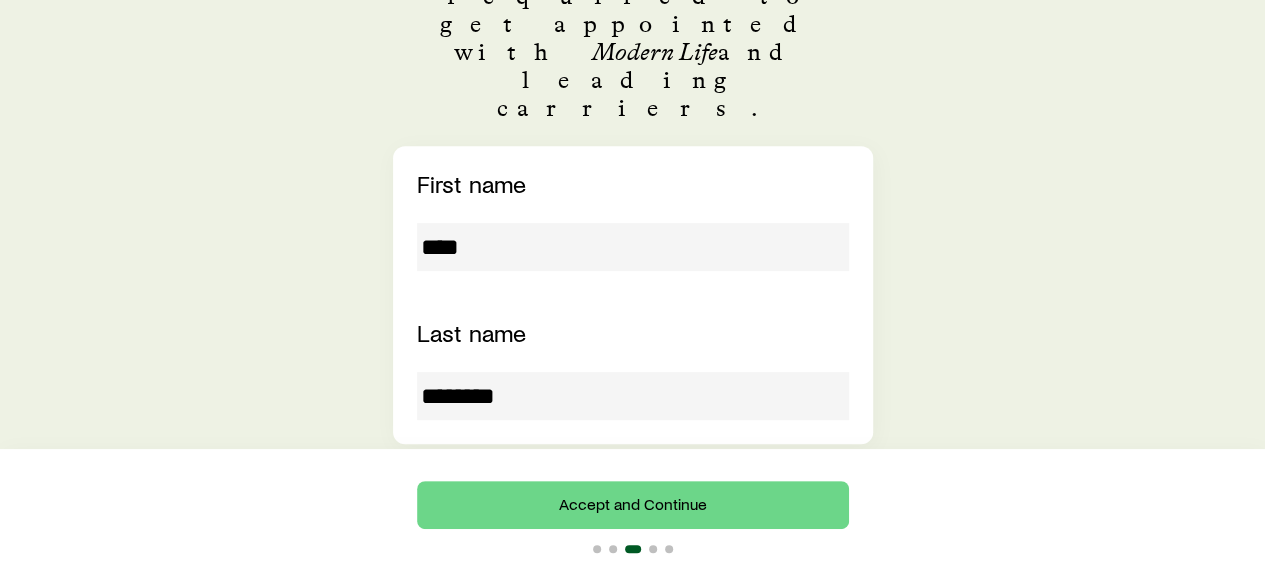 scroll, scrollTop: 300, scrollLeft: 0, axis: vertical 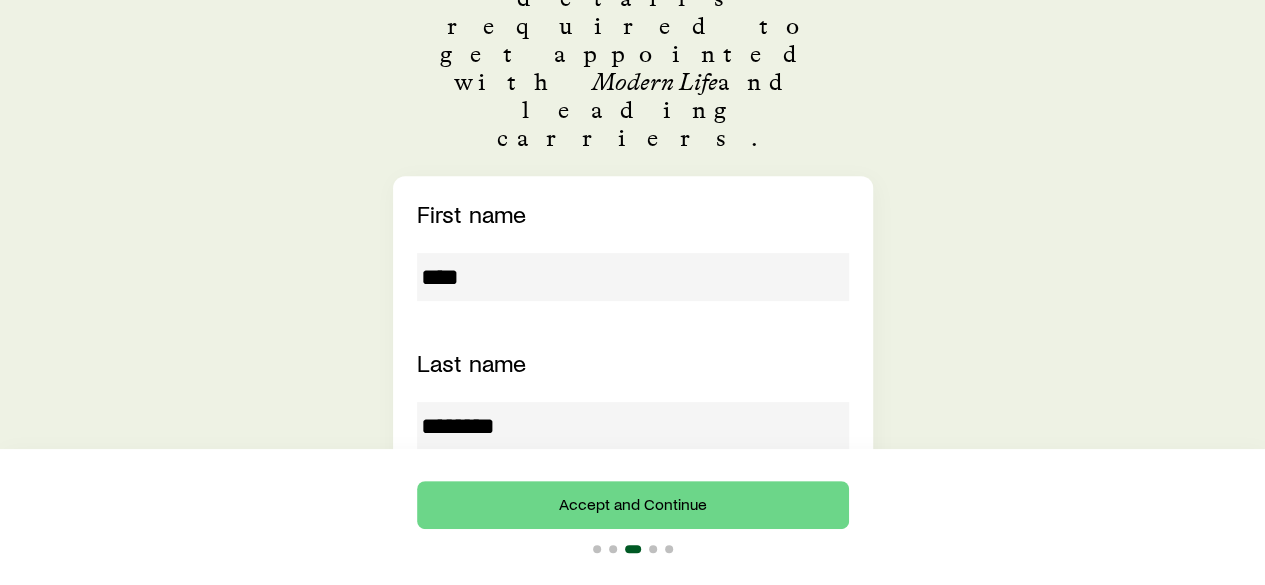 click on "****" at bounding box center (633, 277) 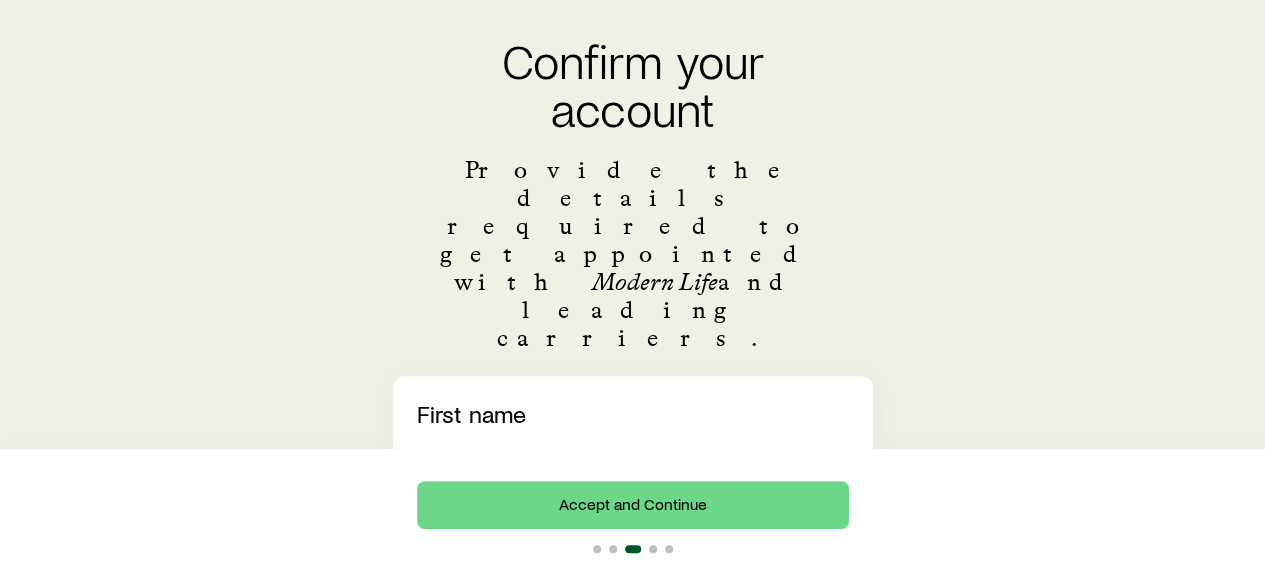 scroll, scrollTop: 500, scrollLeft: 0, axis: vertical 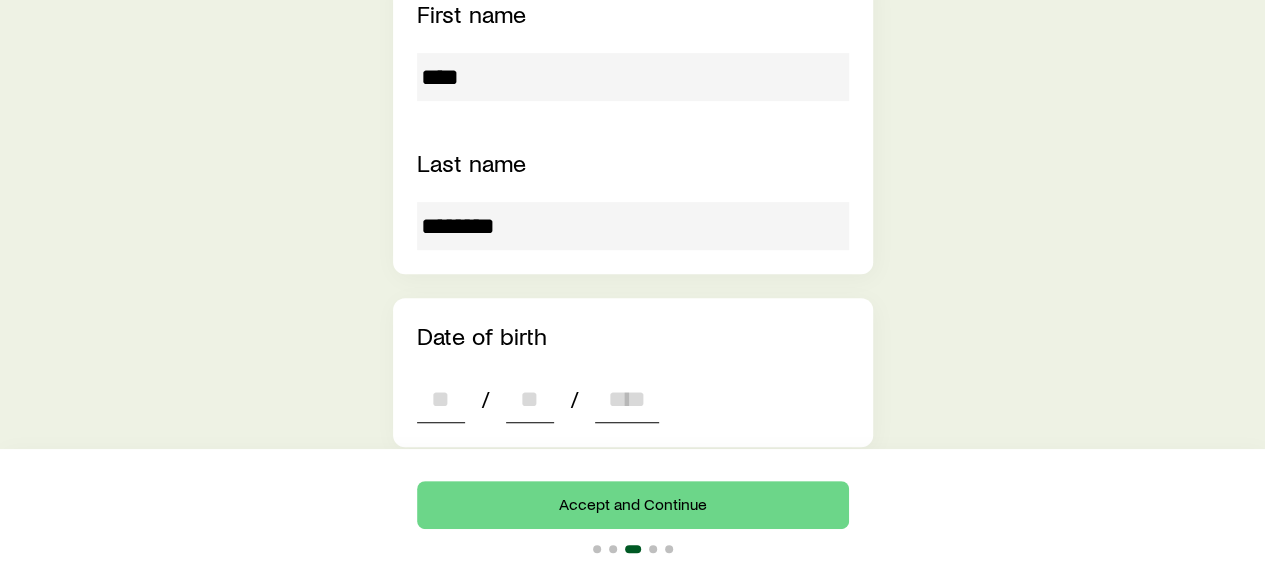 click at bounding box center (441, 399) 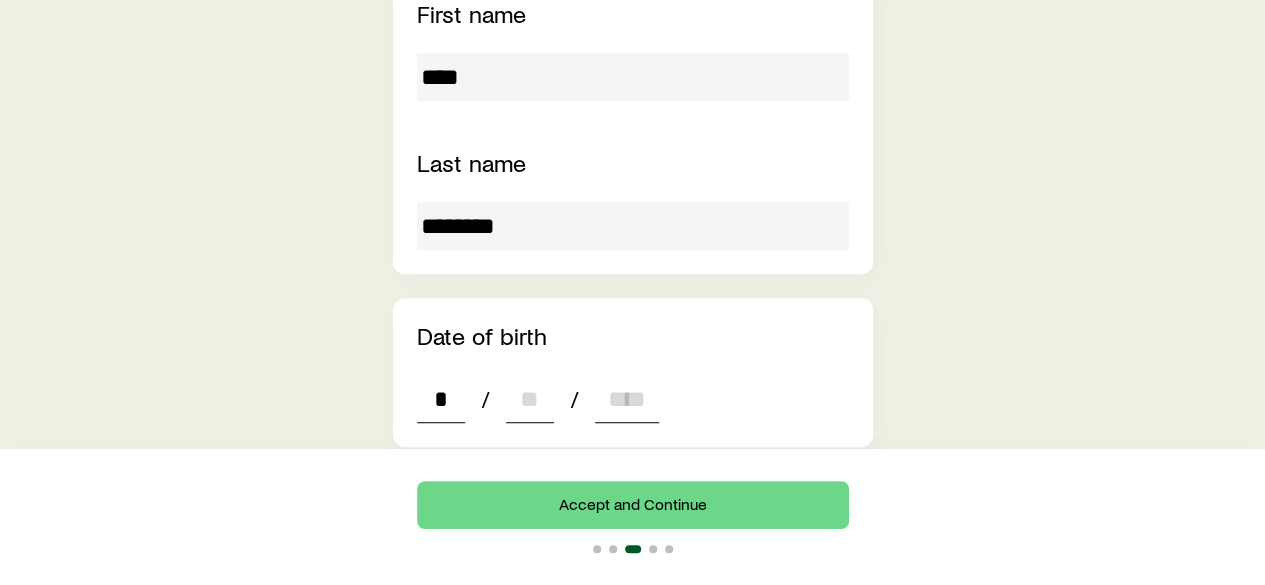 type on "**" 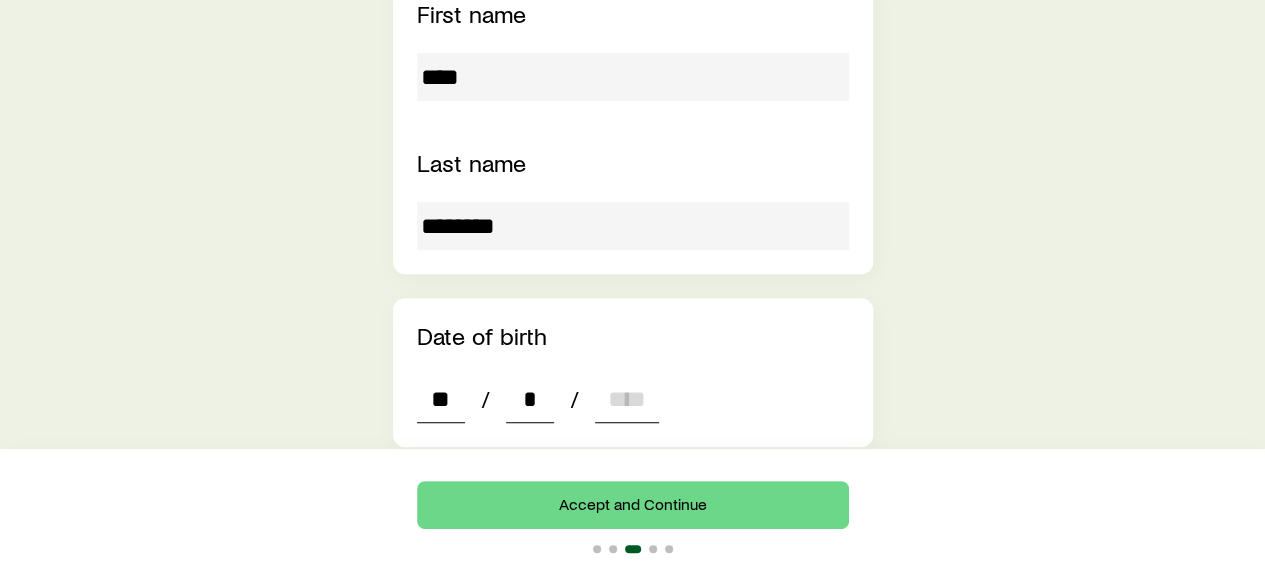 type on "**" 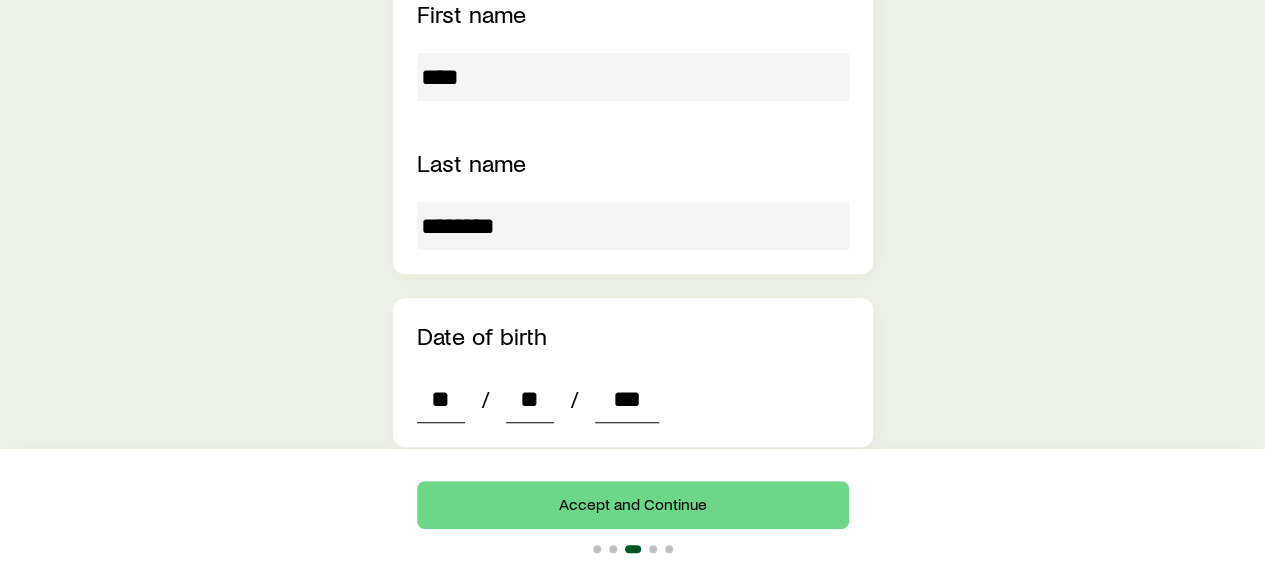 type on "****" 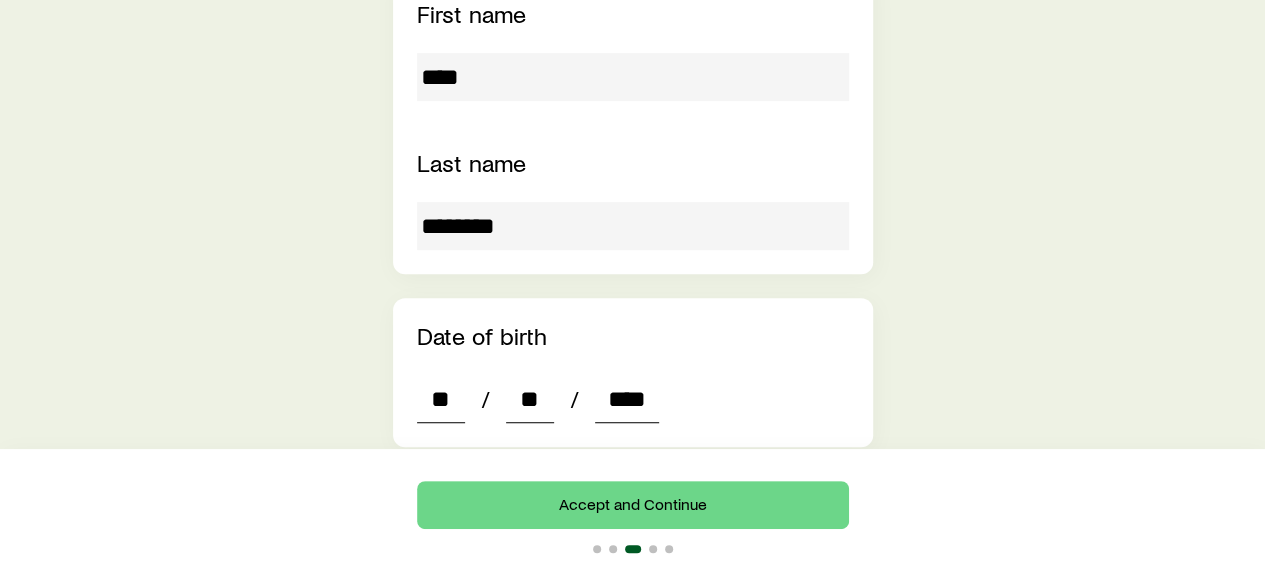 type on "*" 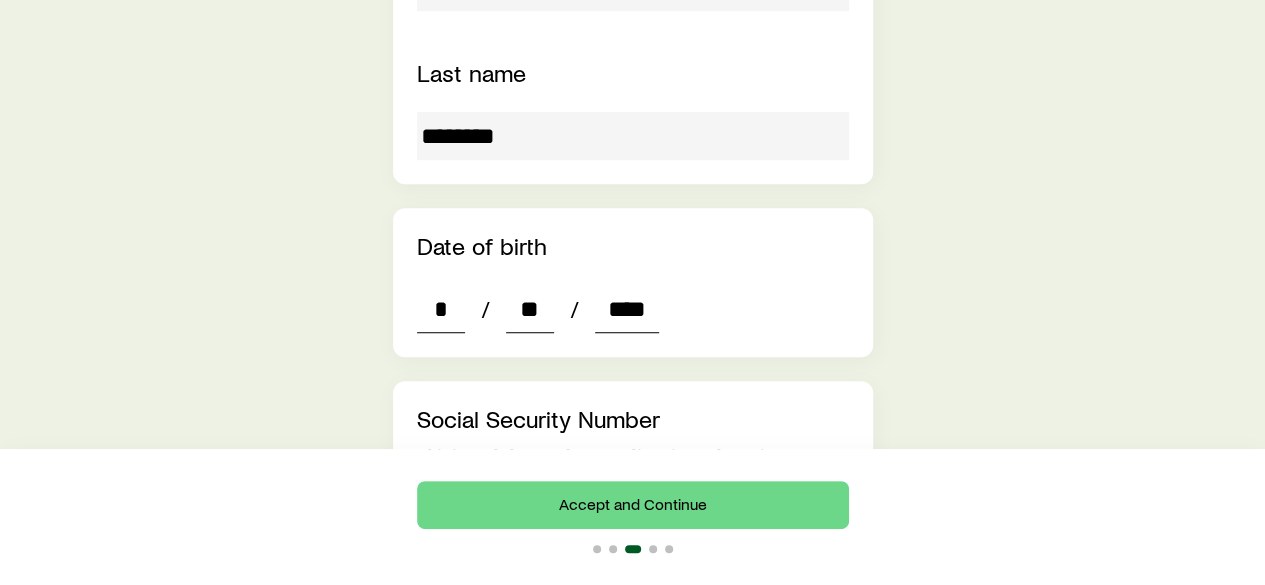 scroll, scrollTop: 700, scrollLeft: 0, axis: vertical 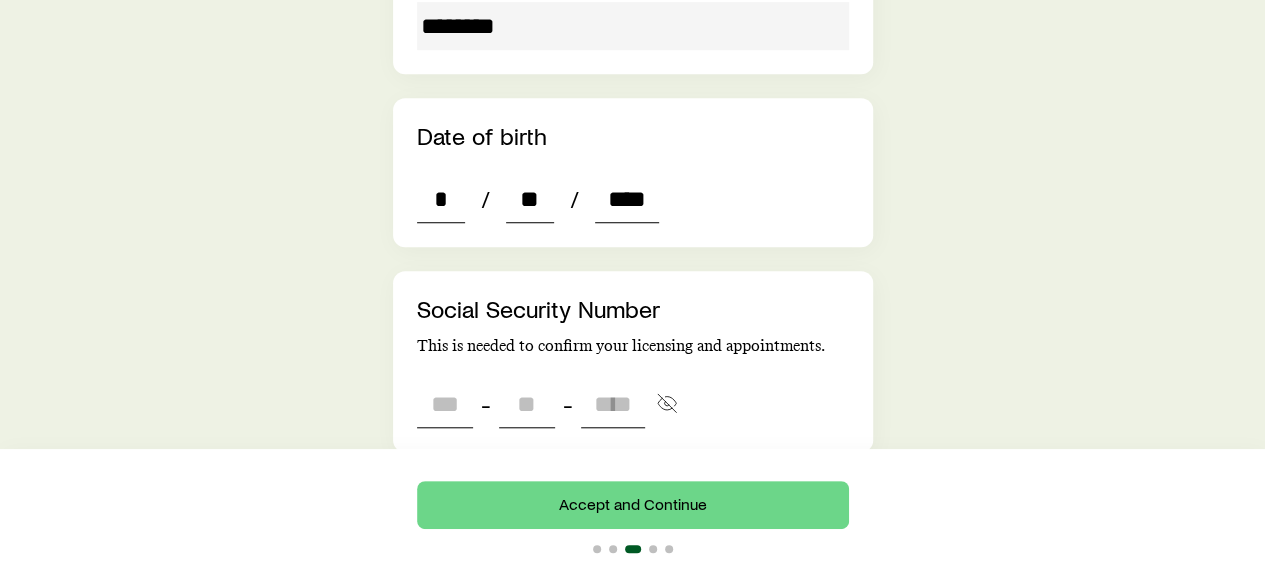 type on "****" 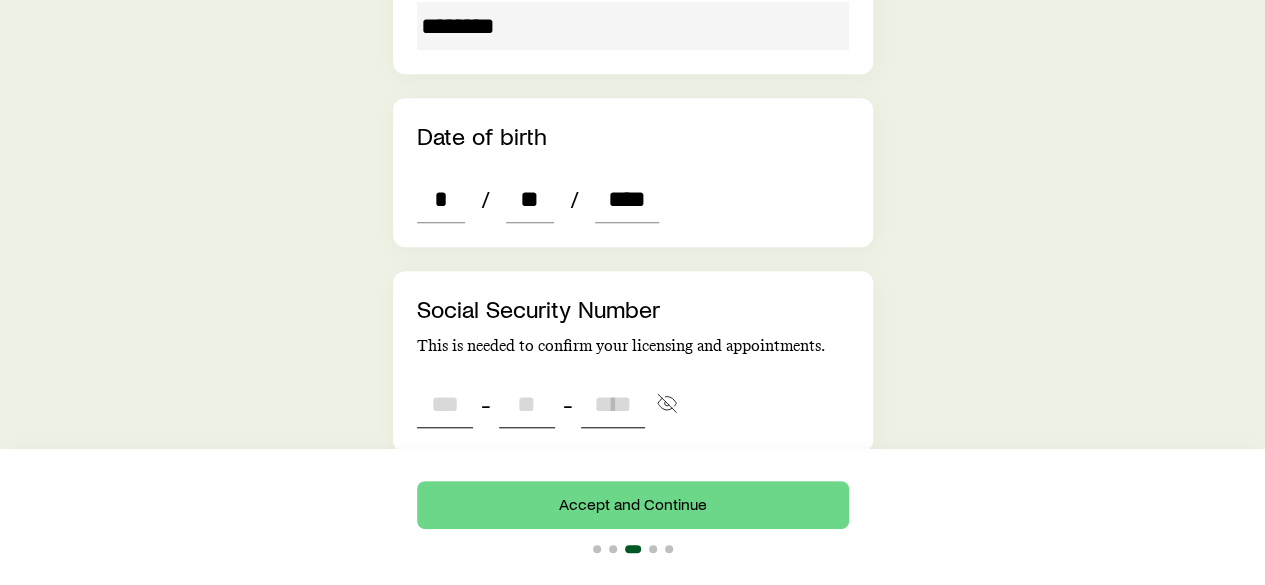 drag, startPoint x: 434, startPoint y: 295, endPoint x: 735, endPoint y: 21, distance: 407.0344 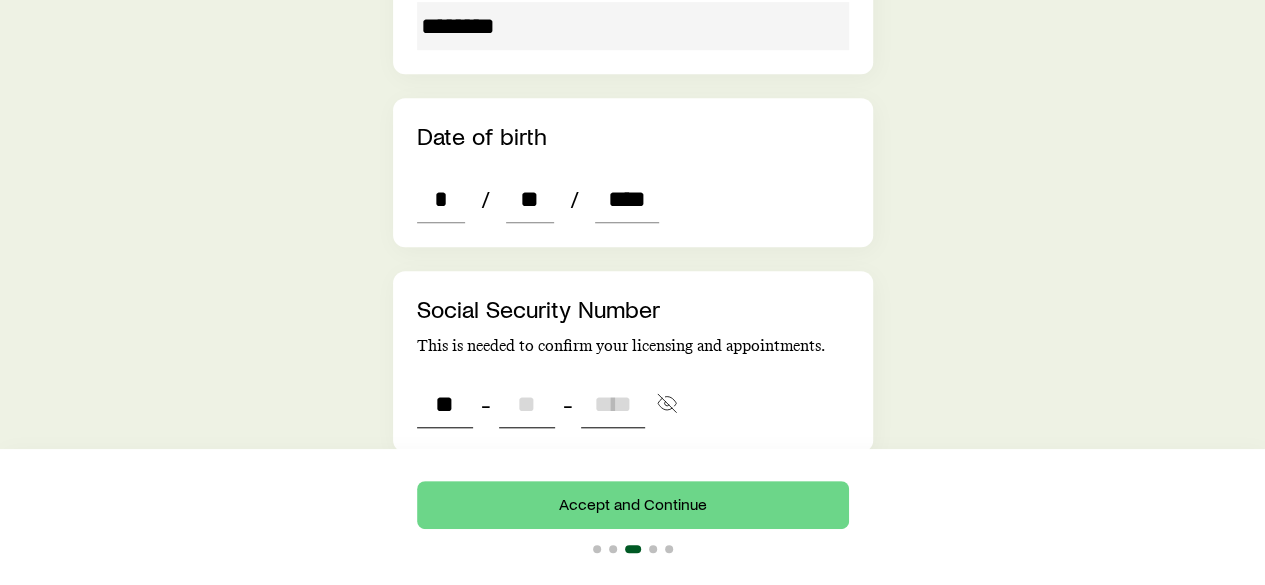 type on "***" 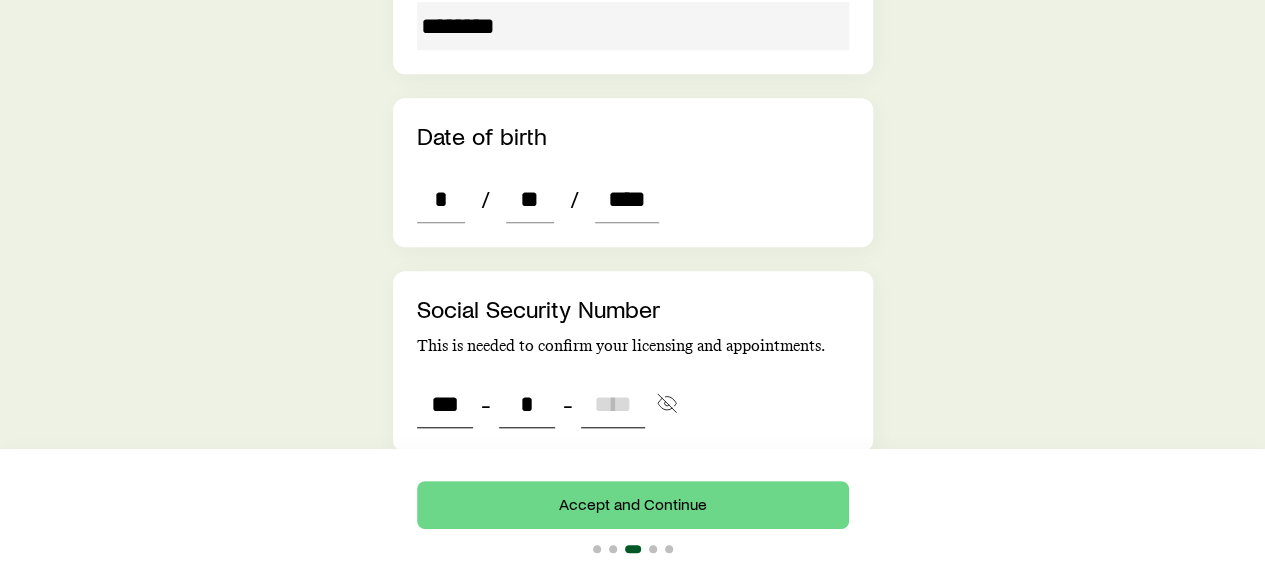 type on "**" 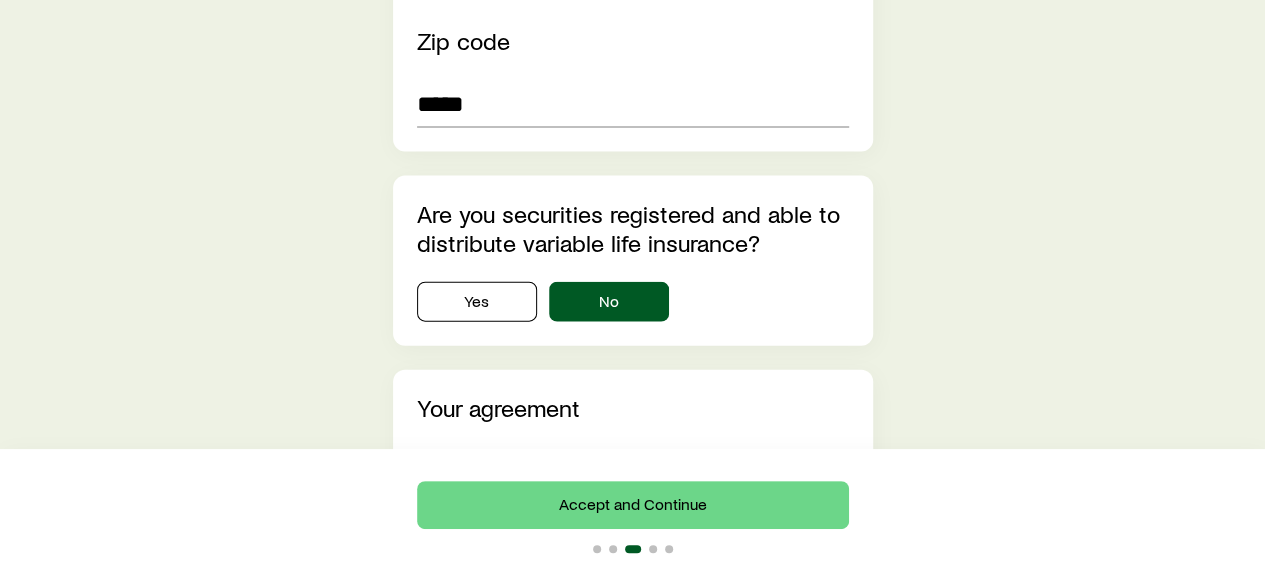 scroll, scrollTop: 2100, scrollLeft: 0, axis: vertical 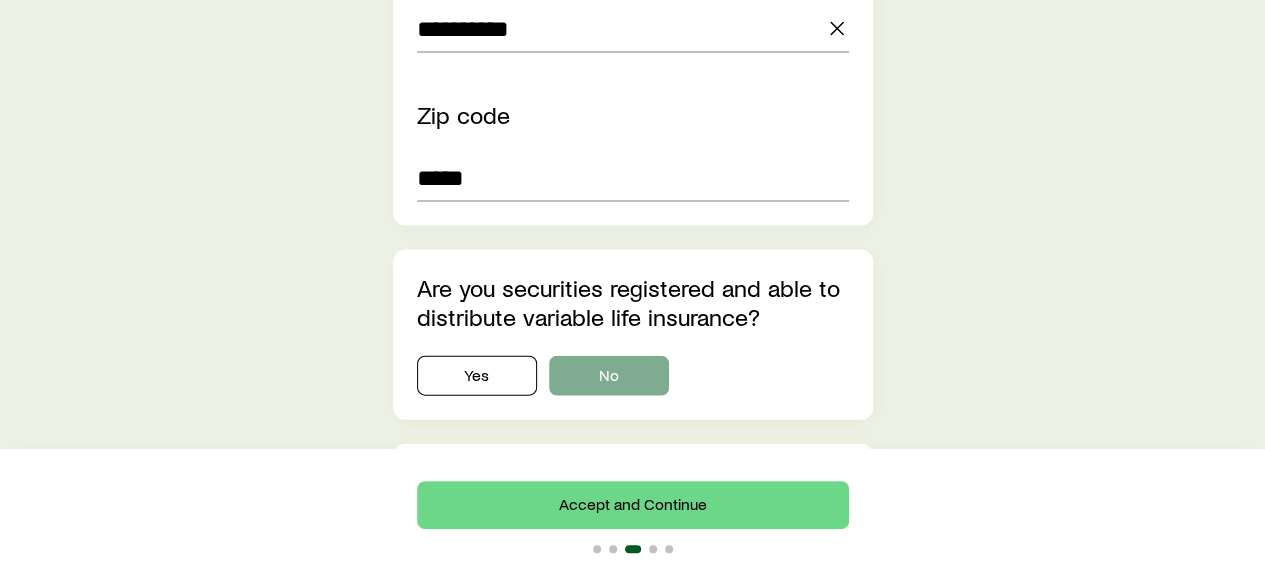 type on "****" 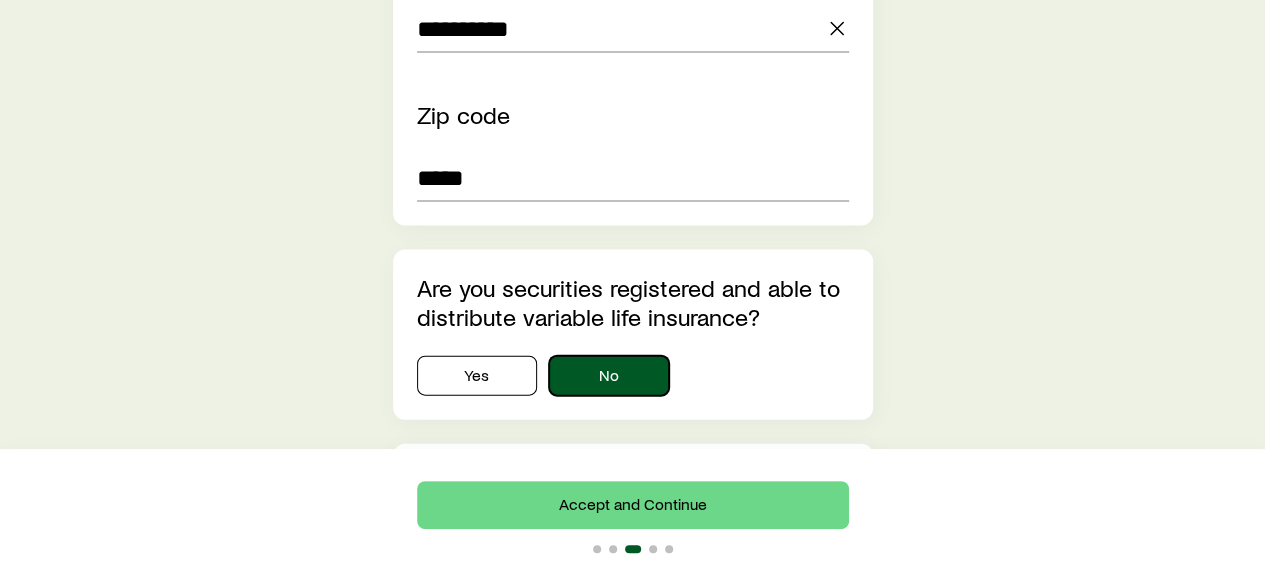 click on "No" at bounding box center [609, 376] 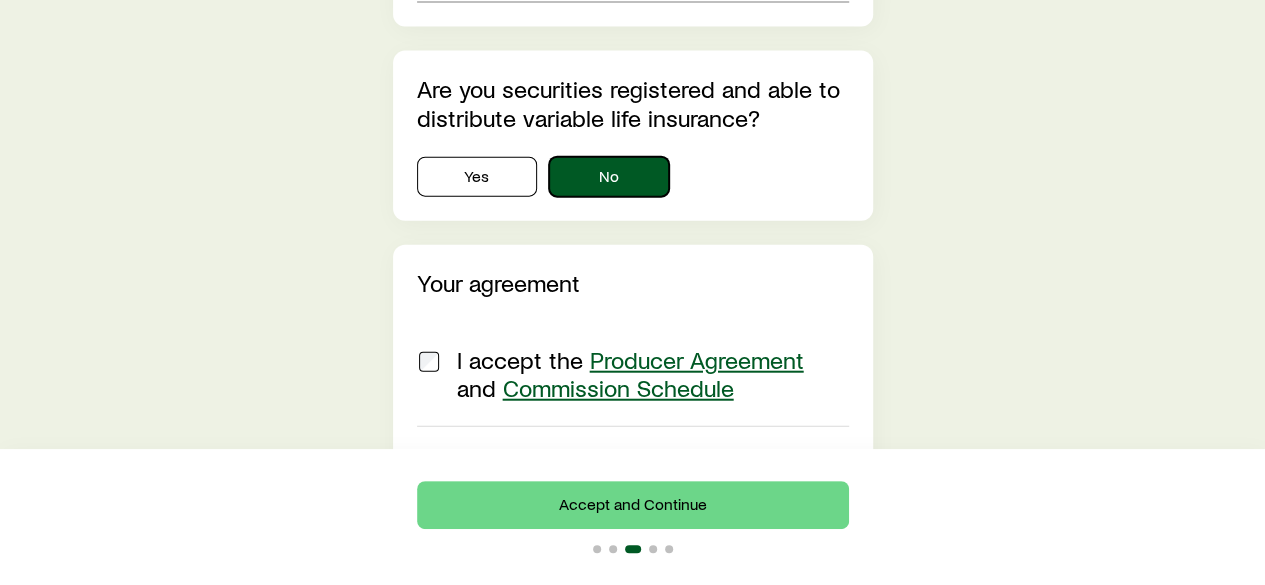 scroll, scrollTop: 2300, scrollLeft: 0, axis: vertical 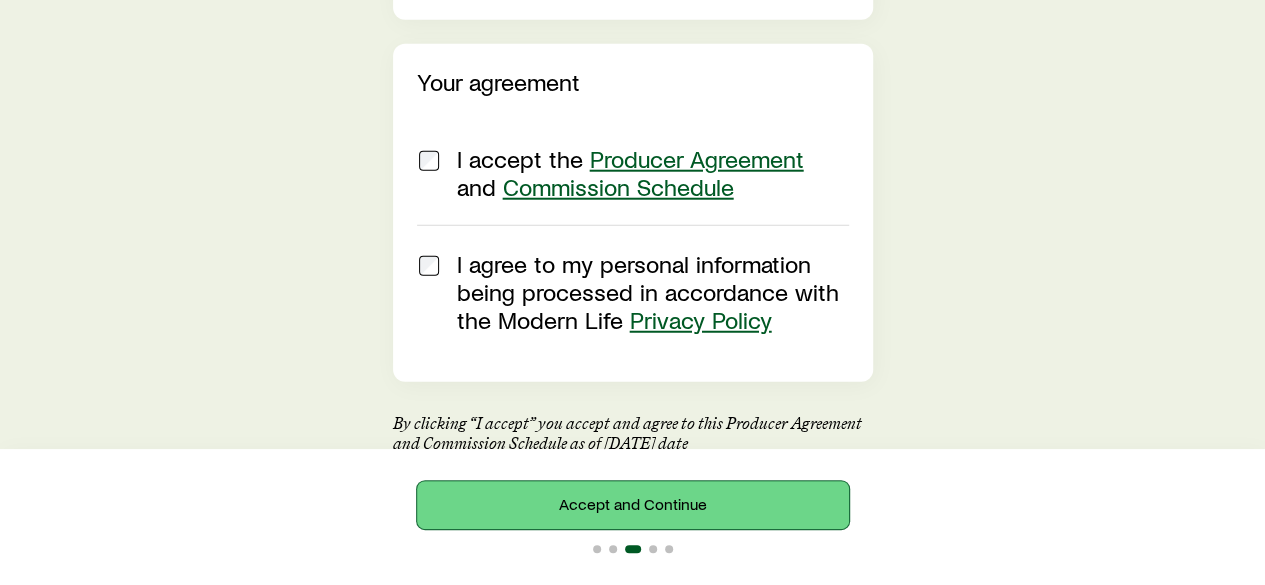 click on "Accept and Continue" at bounding box center [633, 505] 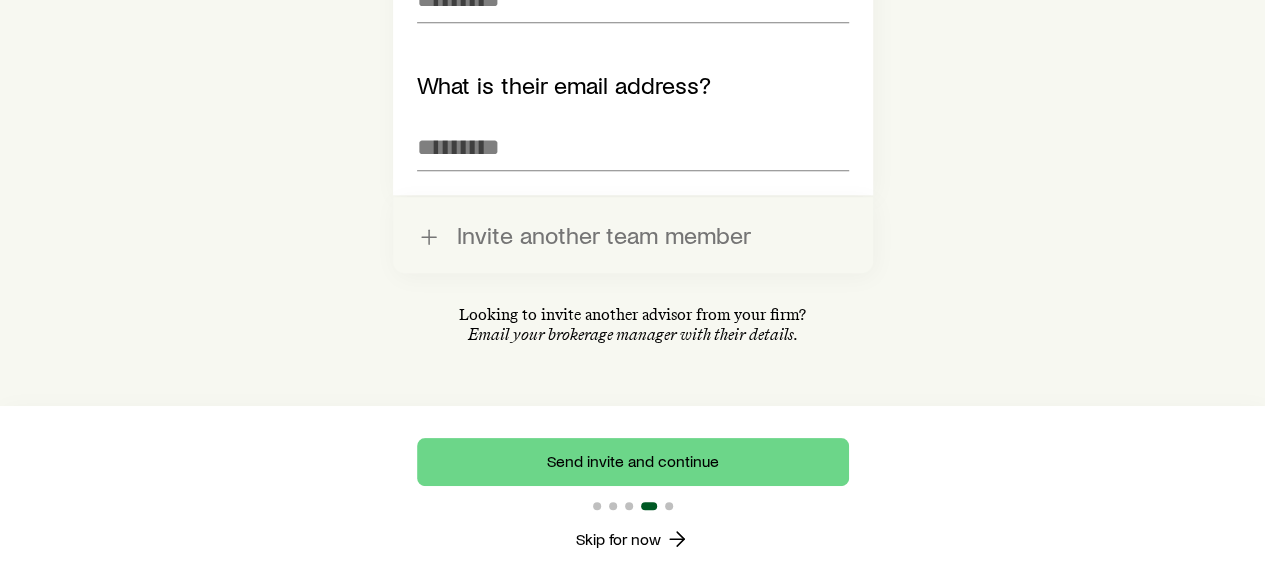 scroll, scrollTop: 0, scrollLeft: 0, axis: both 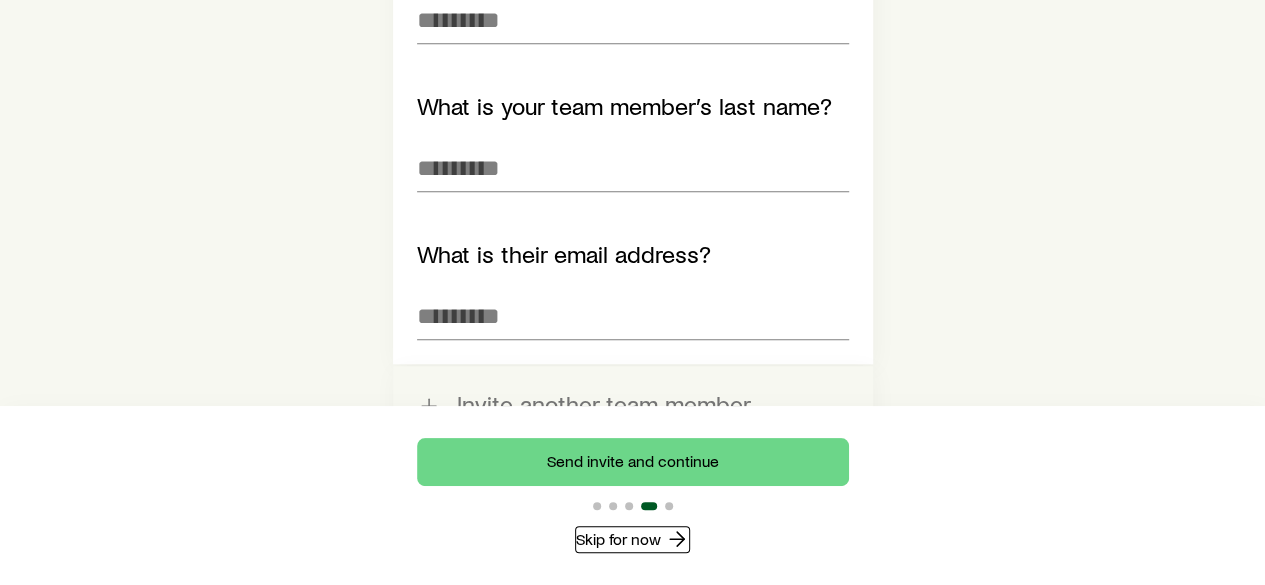click on "Skip for now" at bounding box center (632, 539) 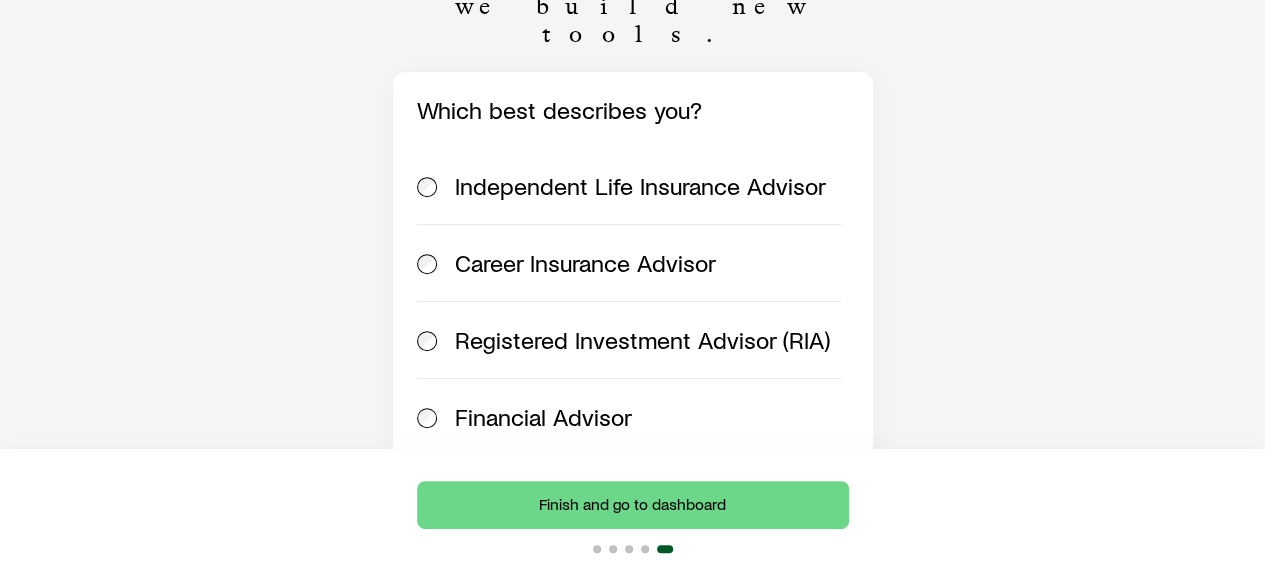 scroll, scrollTop: 500, scrollLeft: 0, axis: vertical 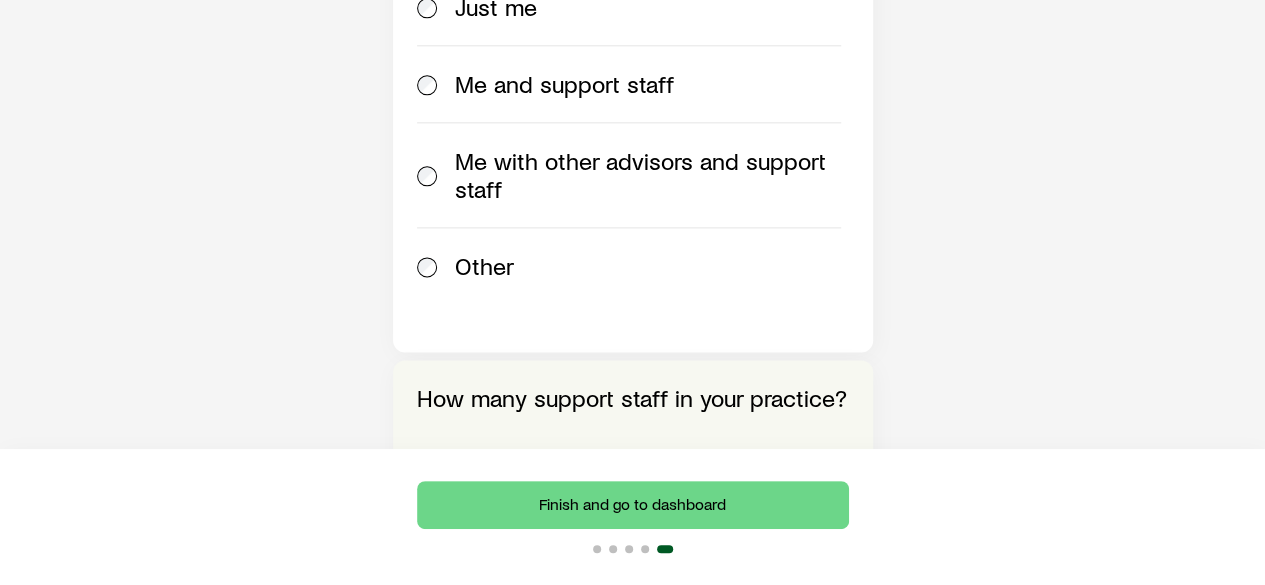 click at bounding box center (477, 460) 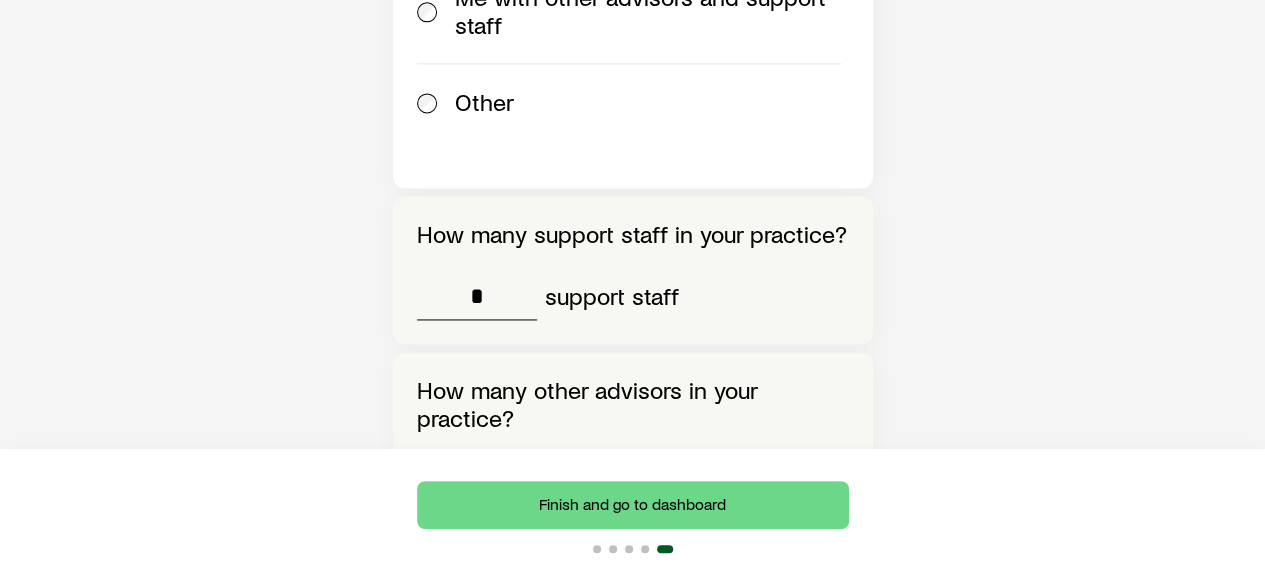 scroll, scrollTop: 1400, scrollLeft: 0, axis: vertical 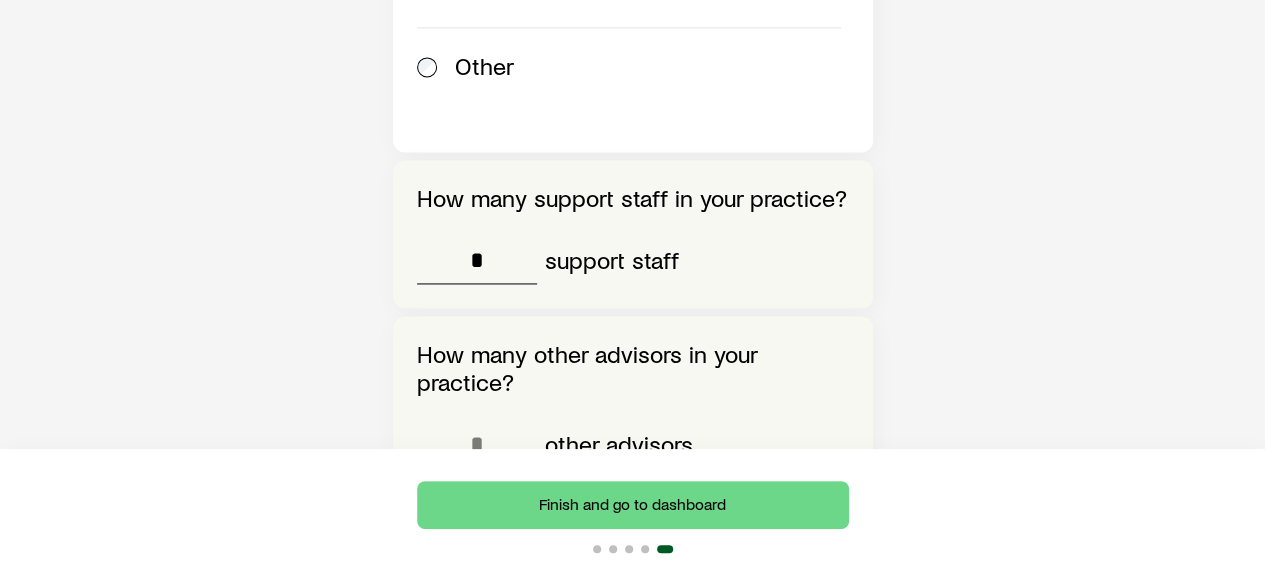 drag, startPoint x: 495, startPoint y: 119, endPoint x: 430, endPoint y: 105, distance: 66.4906 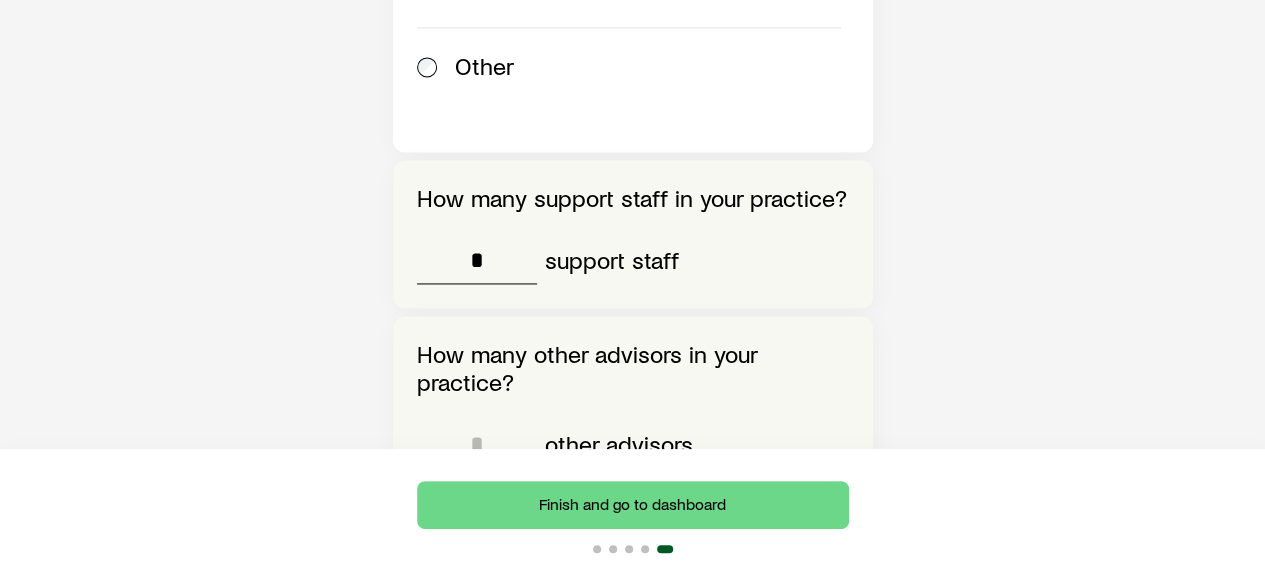 type on "*" 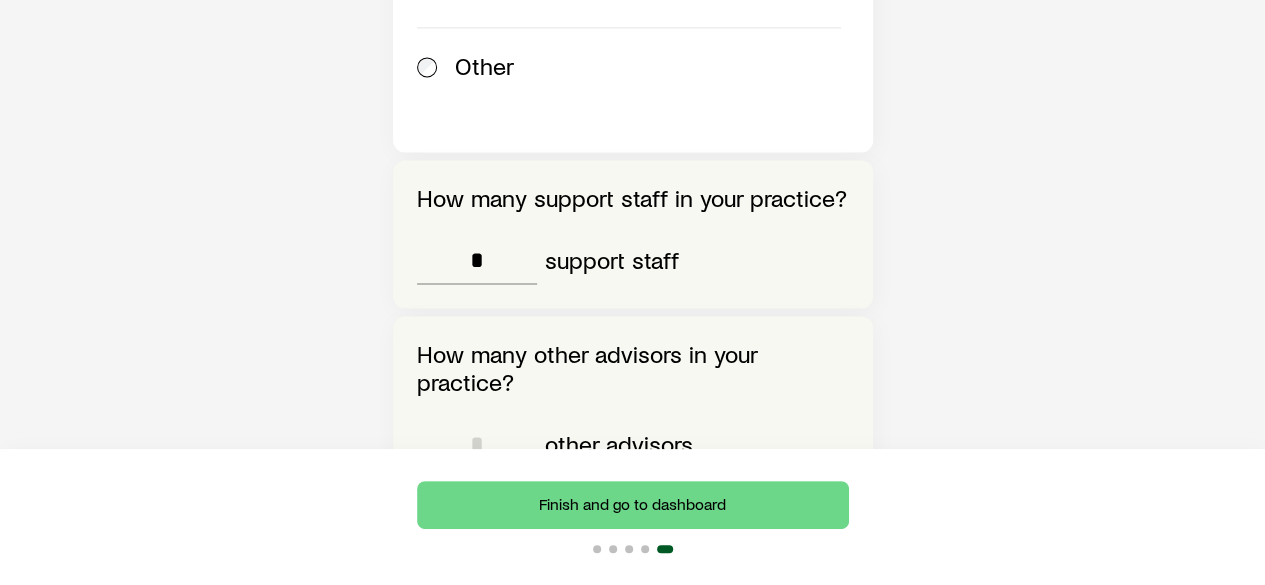 drag, startPoint x: 488, startPoint y: 299, endPoint x: 295, endPoint y: 259, distance: 197.1015 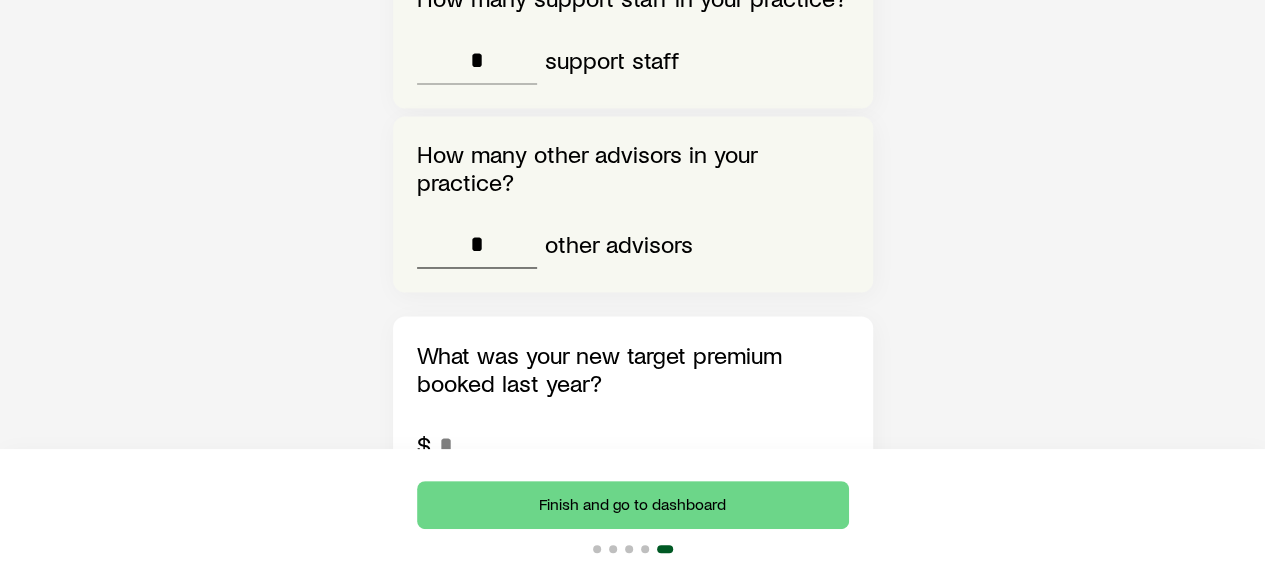 scroll, scrollTop: 1700, scrollLeft: 0, axis: vertical 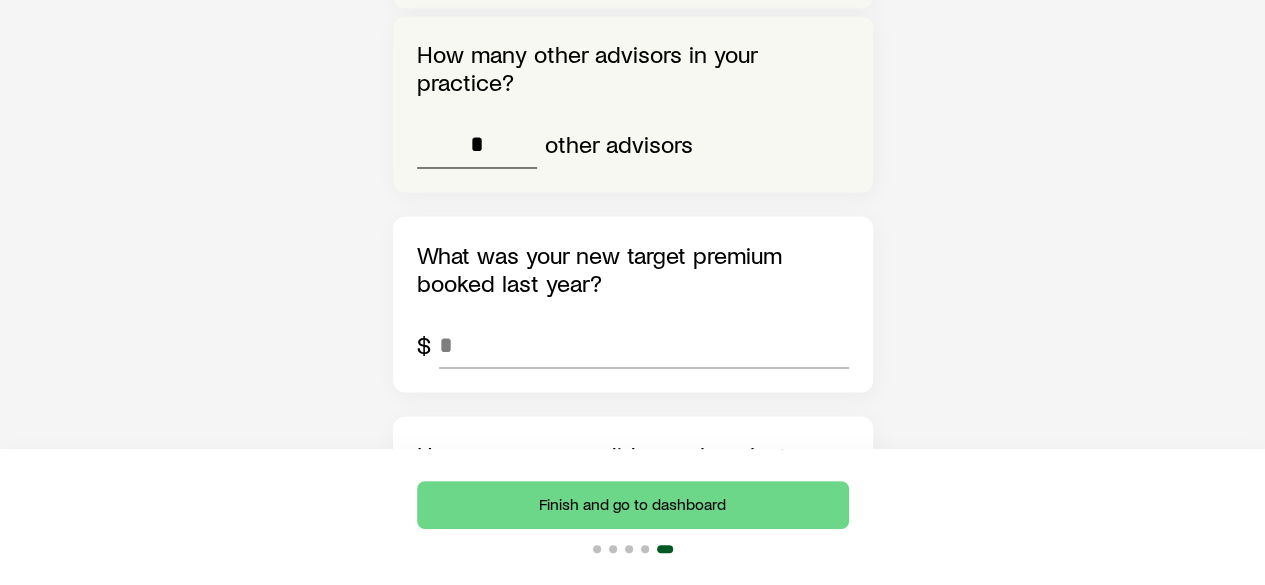 type on "*" 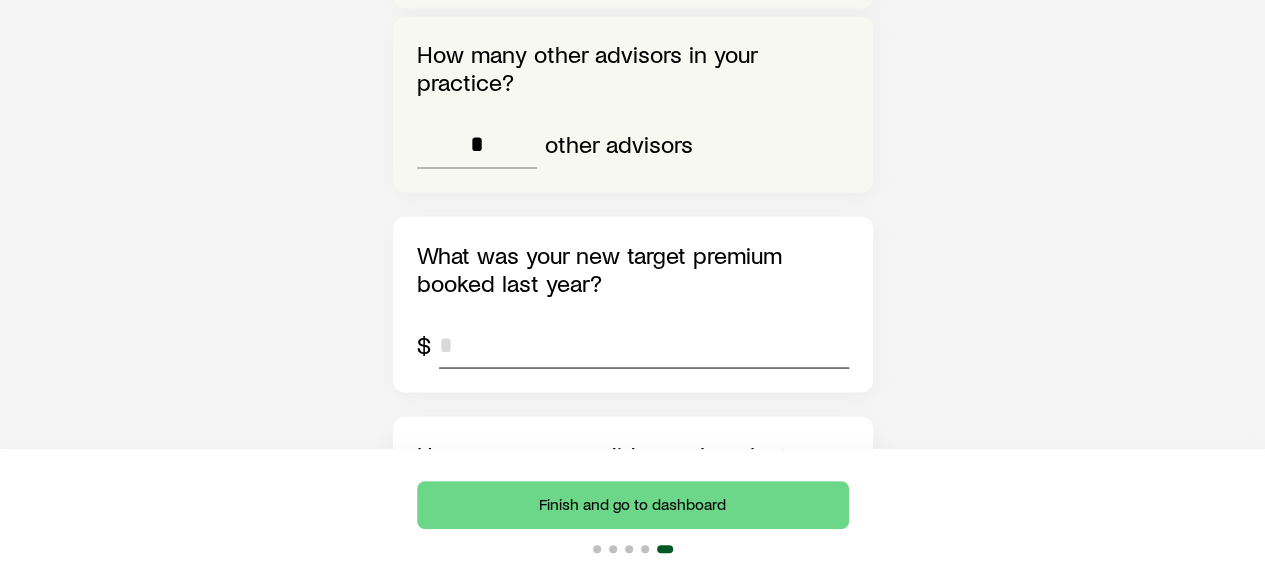 click at bounding box center (644, 344) 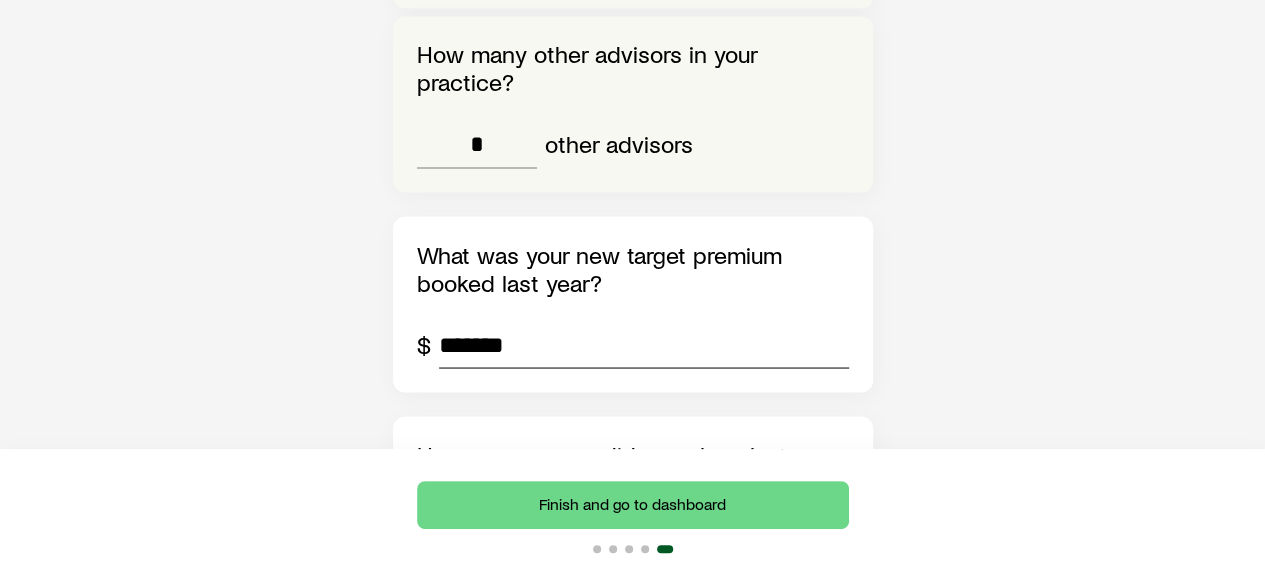type on "*******" 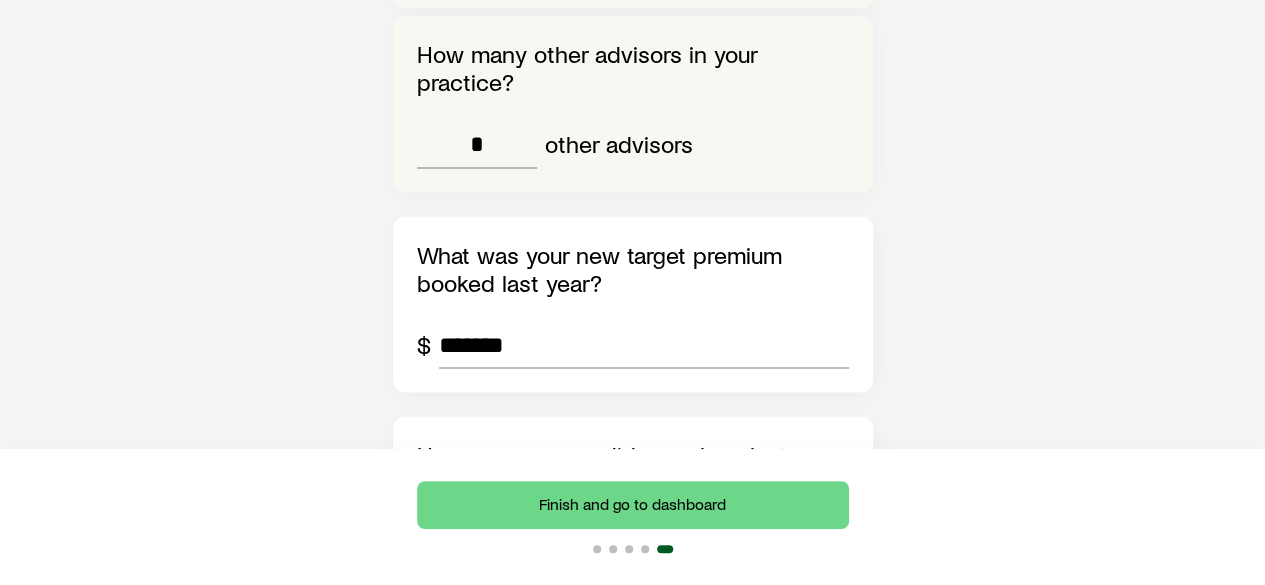 click on "About you Finally, answer a few questions to help us understand your needs as we build new tools. Which best describes you? Independent Life Insurance Advisor Career Insurance Advisor Registered Investment Advisor (RIA) Financial Advisor Multi-Line Insurance Agent Other Which best describes the size of your agency team? Just me Me and support staff Me with other advisors and support staff Other How many support staff in your practice? * support staff How many other advisors in your practice? * other advisors What was your new target premium booked last year? $ ******* How many cases did you place last year? total cases Can we reach out to you in the future to ask for feedback on what we’re building? Your input helps us improve the overall experience. Yes No Finish and go to dashboard" at bounding box center [632, -382] 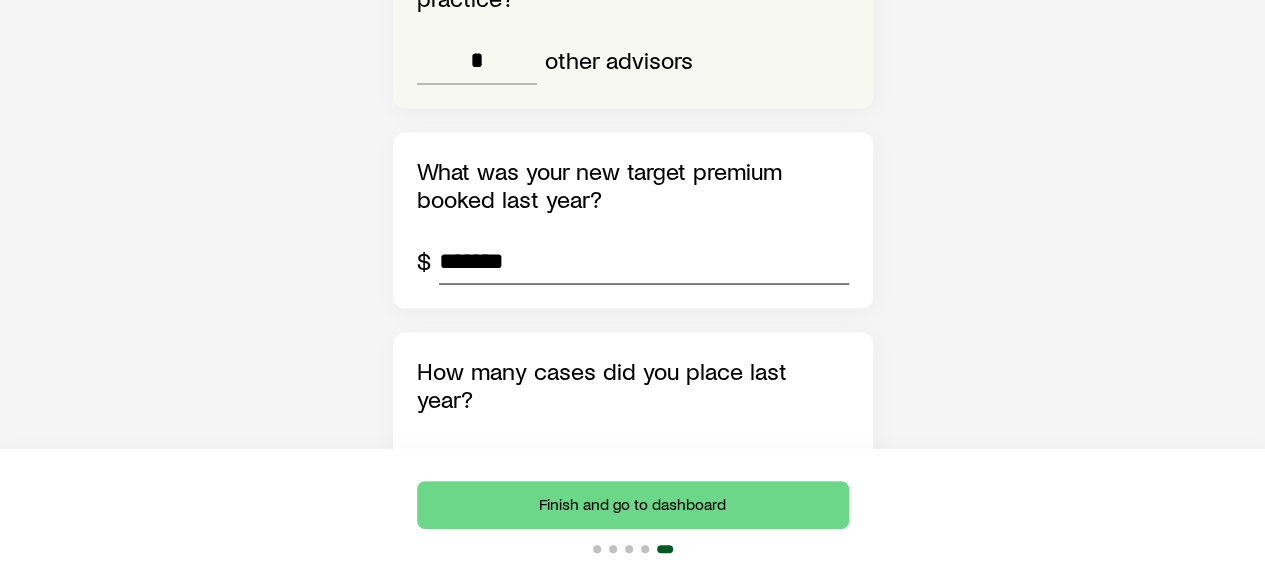 scroll, scrollTop: 2008, scrollLeft: 0, axis: vertical 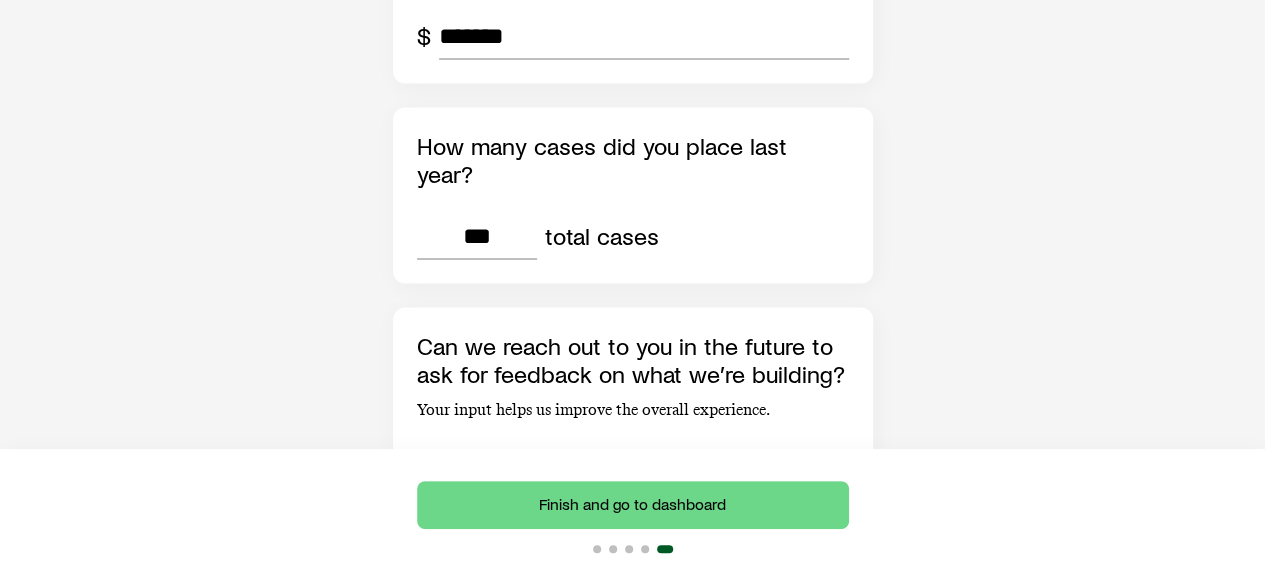 click on "Yes" at bounding box center [477, 472] 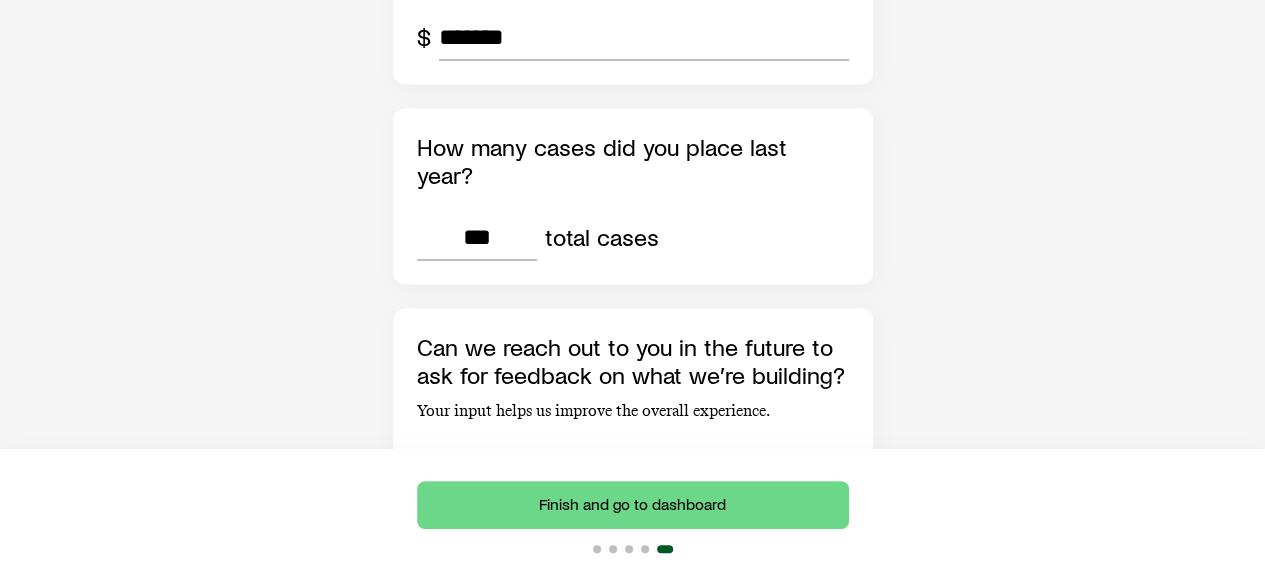 scroll, scrollTop: 2008, scrollLeft: 0, axis: vertical 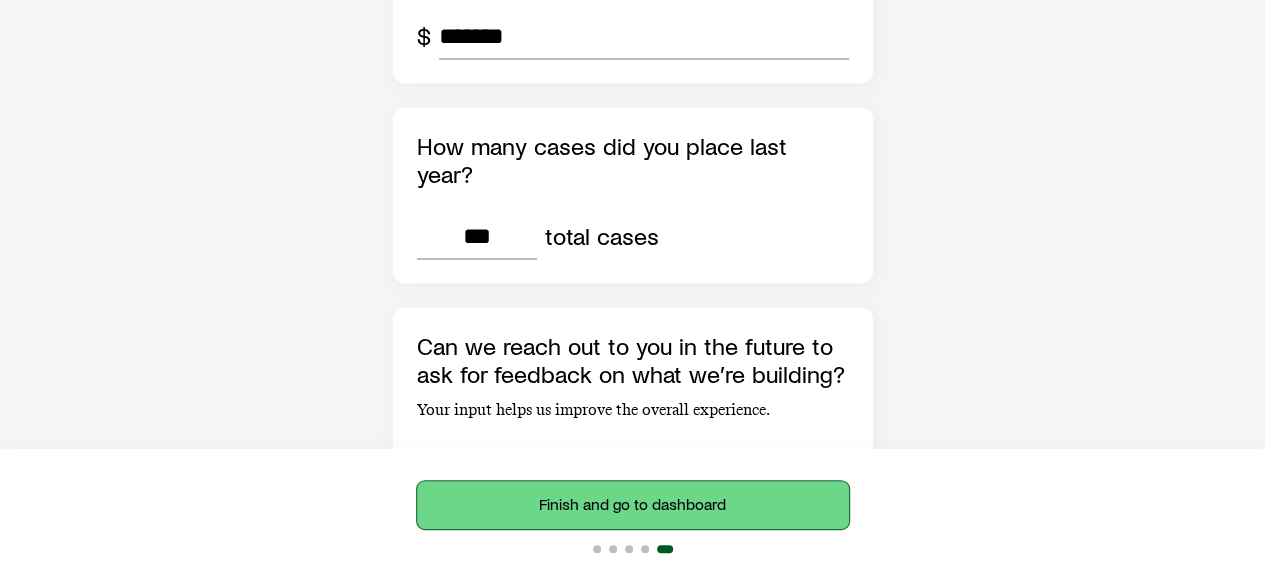click on "Finish and go to dashboard" at bounding box center [633, 505] 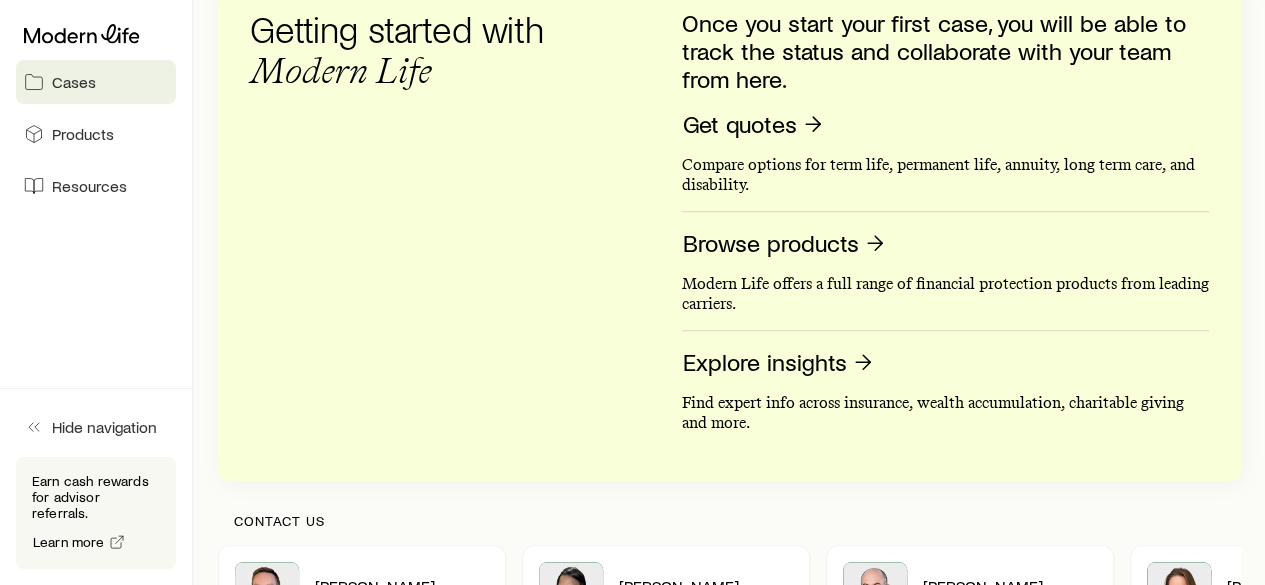scroll, scrollTop: 700, scrollLeft: 0, axis: vertical 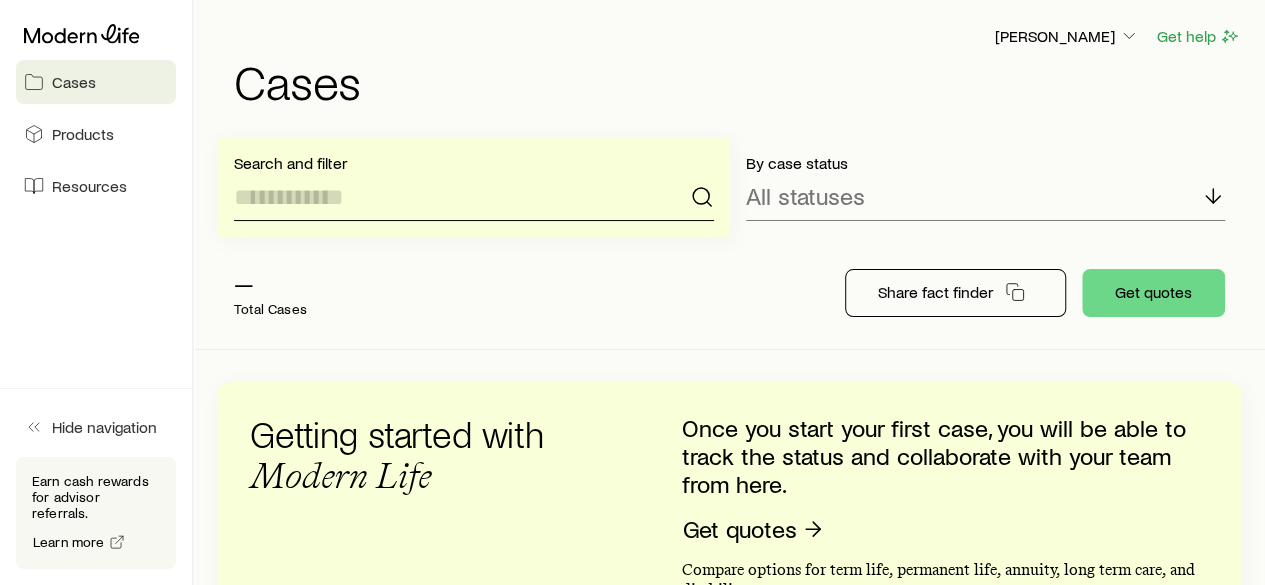 click at bounding box center (474, 197) 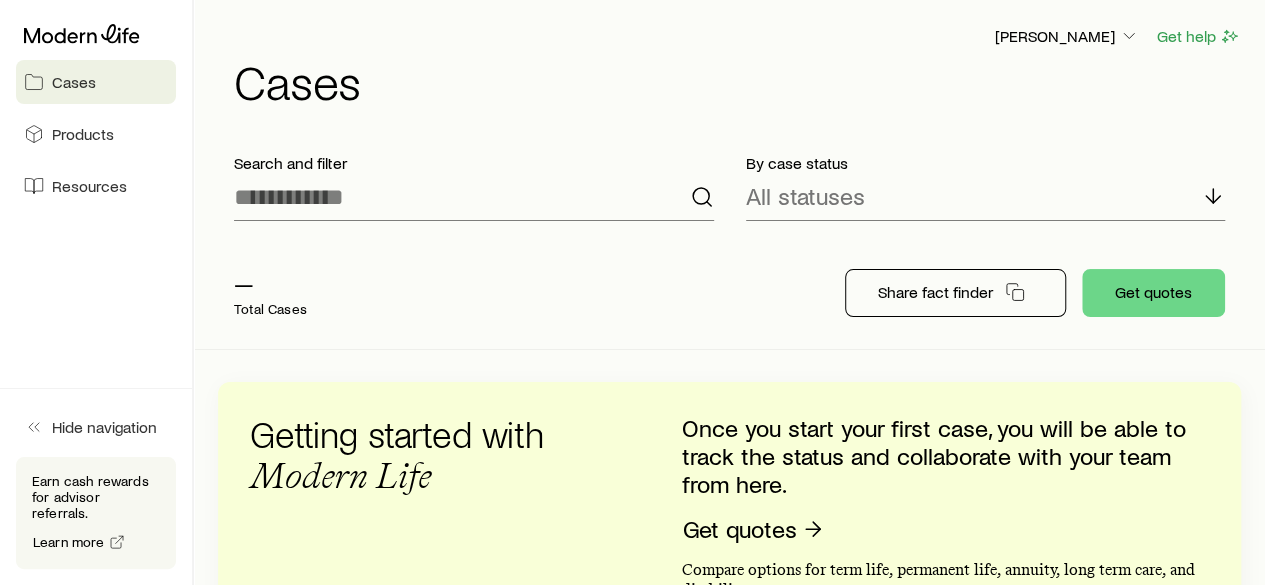click on "— Total Cases" at bounding box center [515, 293] 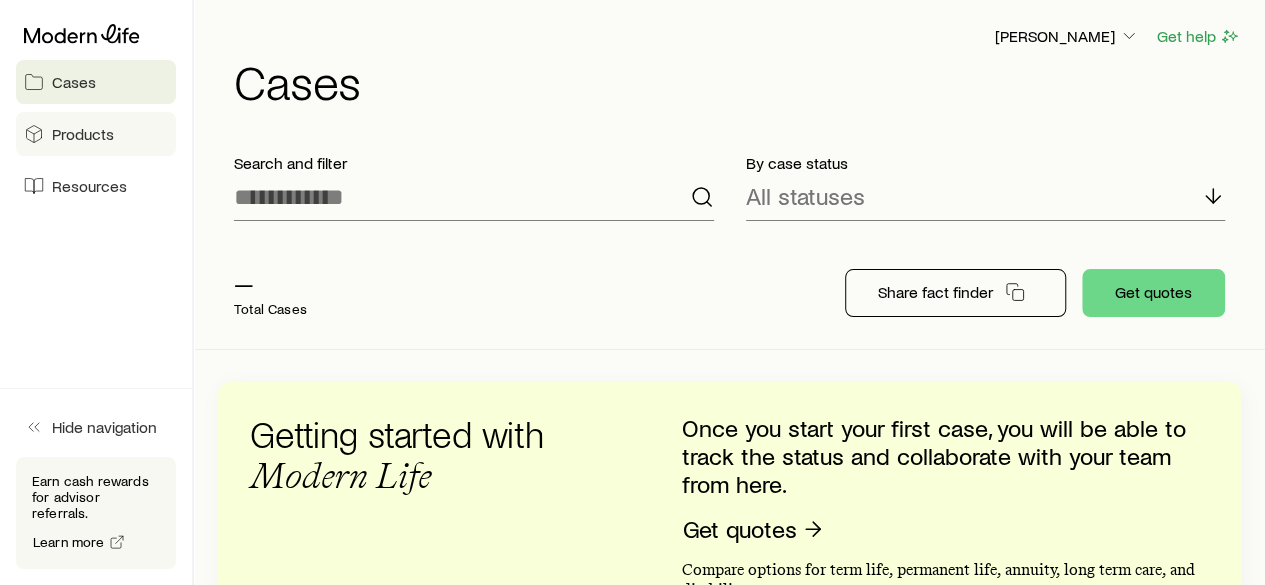 click on "Products" at bounding box center (83, 134) 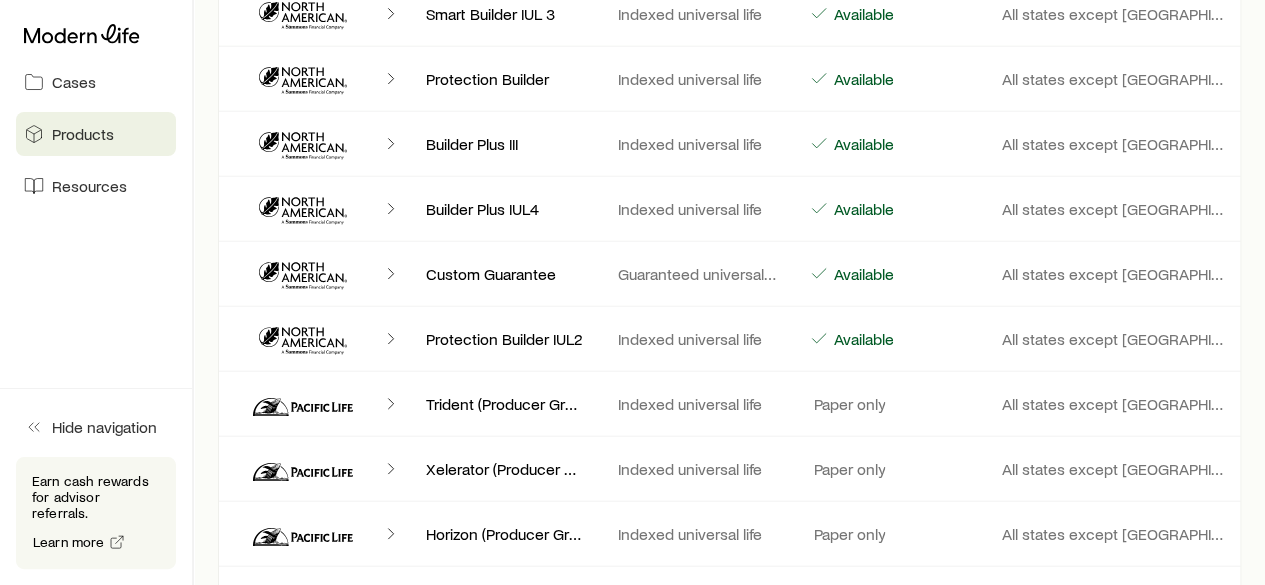 scroll, scrollTop: 6800, scrollLeft: 0, axis: vertical 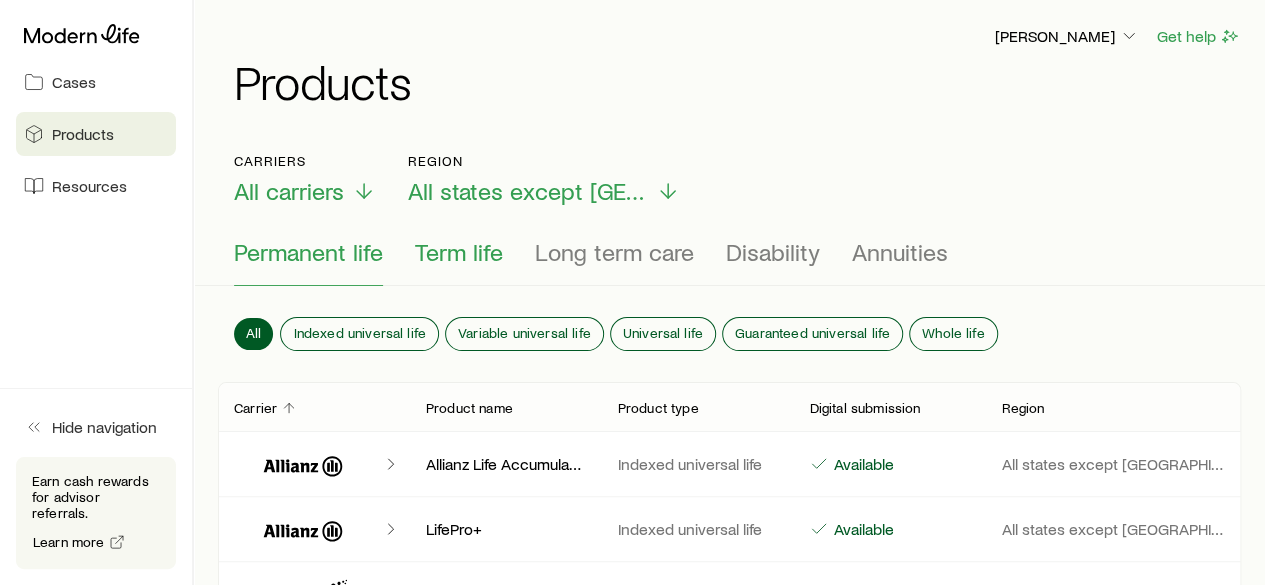 click on "Term life" at bounding box center (459, 252) 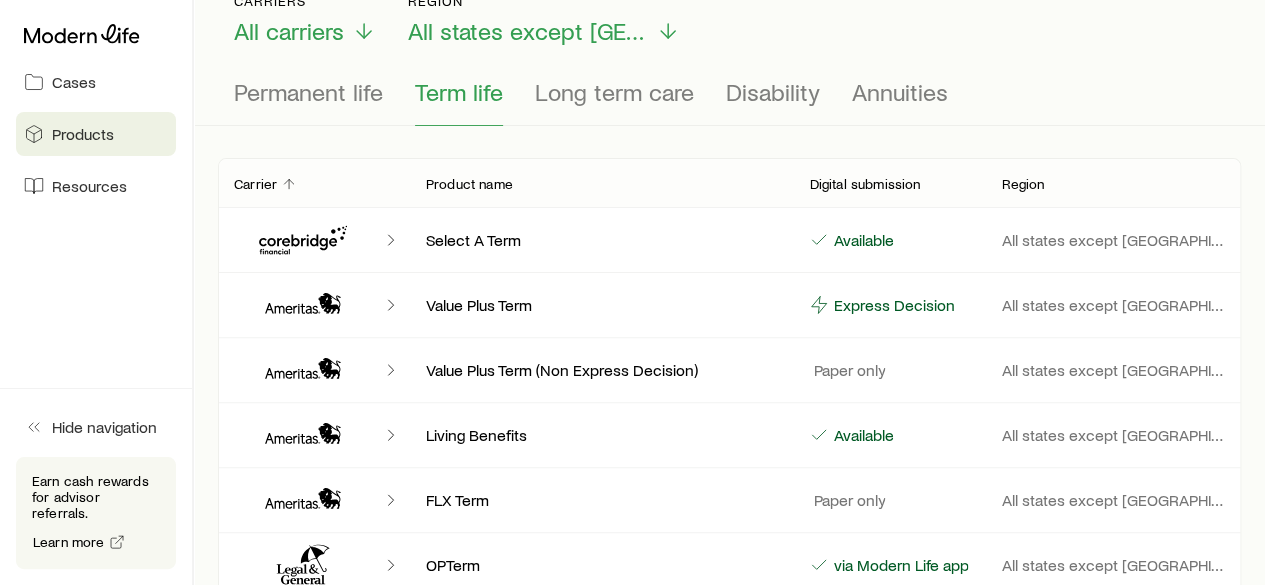 scroll, scrollTop: 0, scrollLeft: 0, axis: both 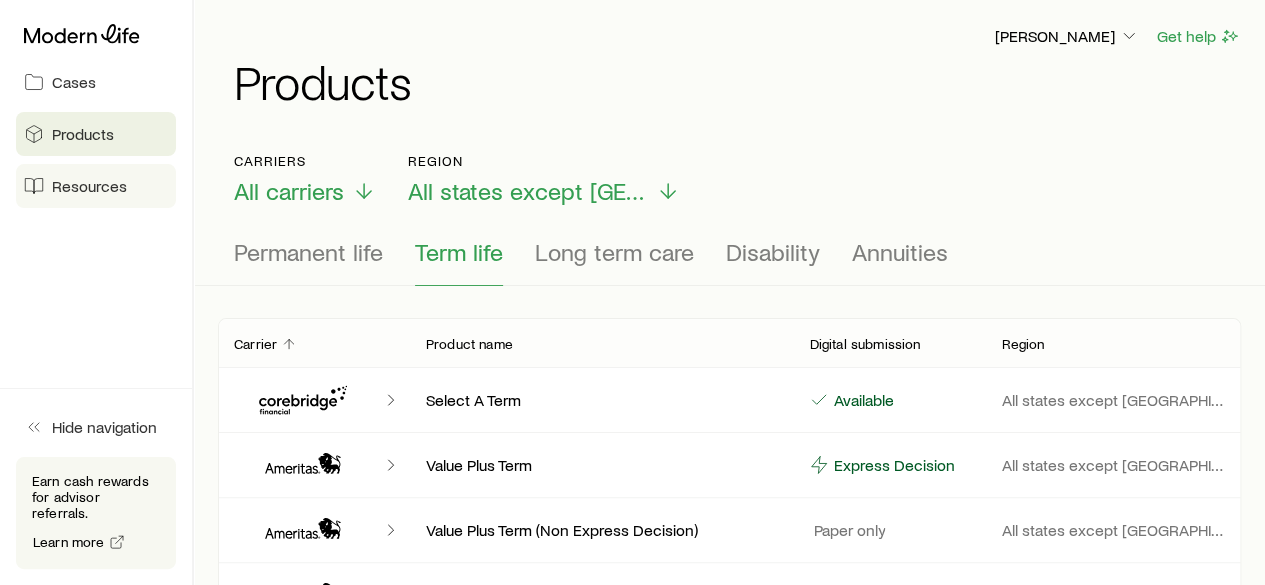 click on "Resources" at bounding box center (89, 186) 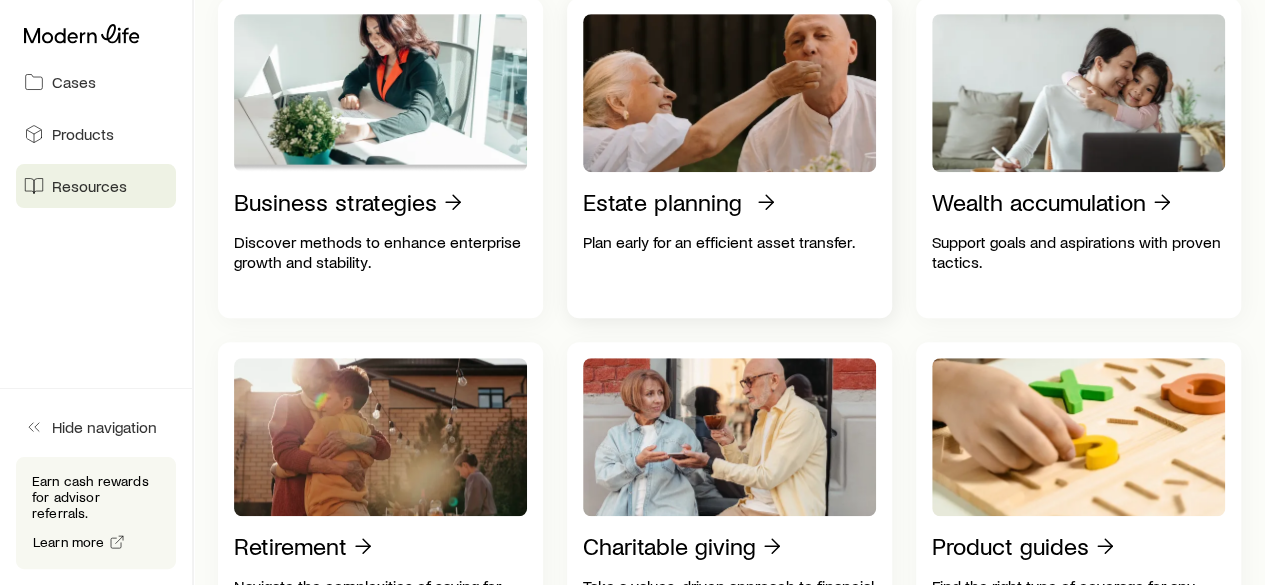 scroll, scrollTop: 0, scrollLeft: 0, axis: both 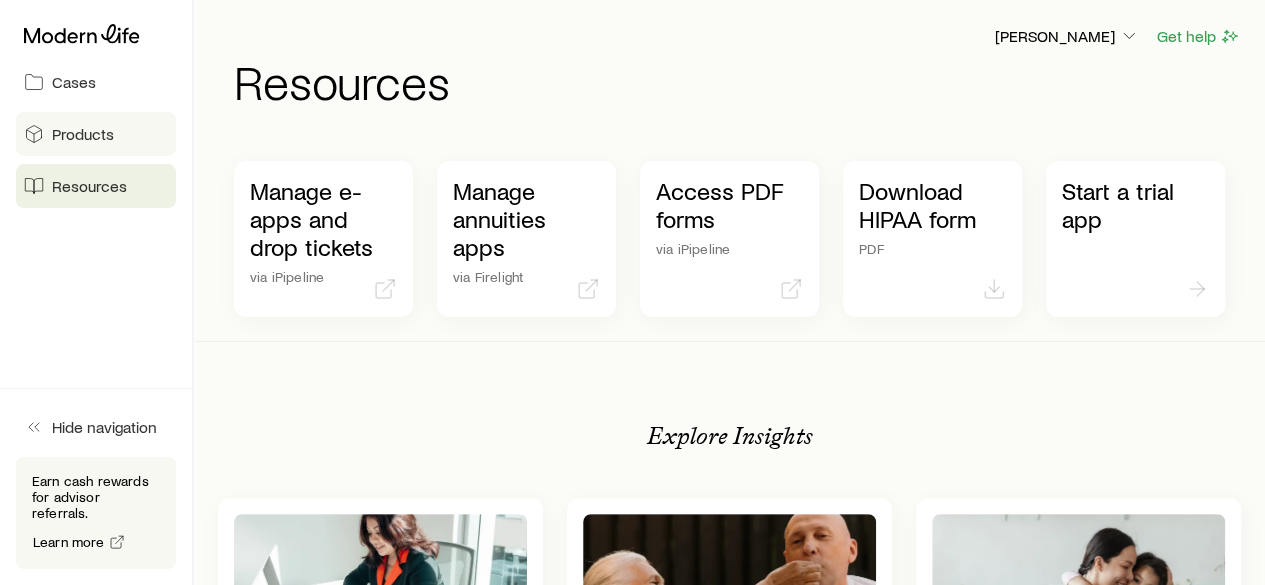 click on "Products" at bounding box center (83, 134) 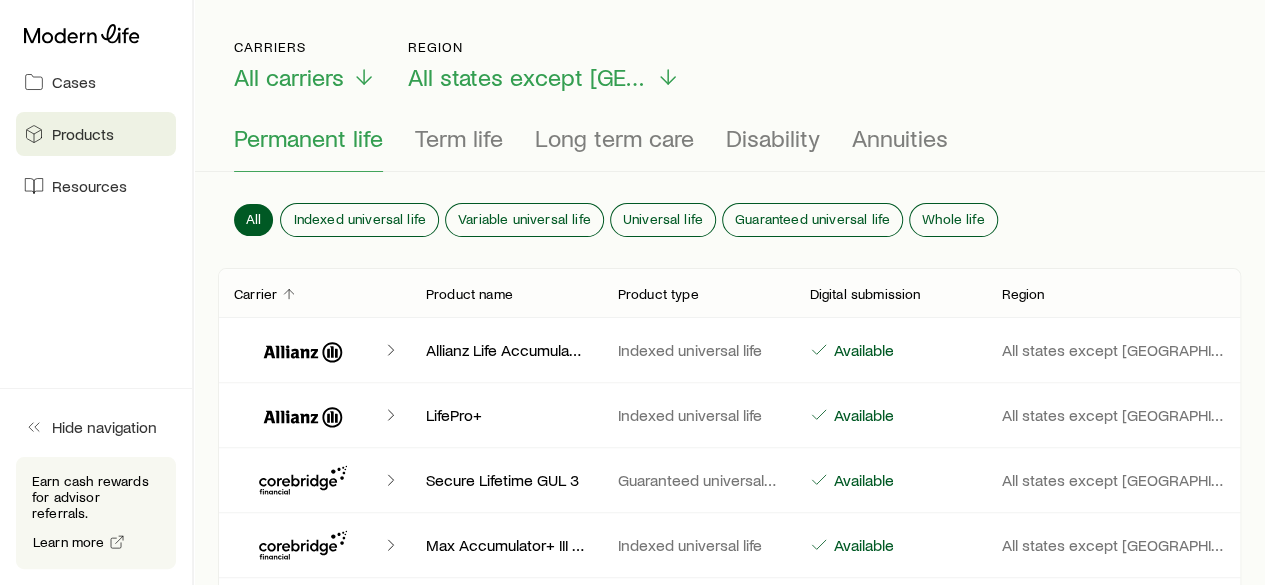scroll, scrollTop: 0, scrollLeft: 0, axis: both 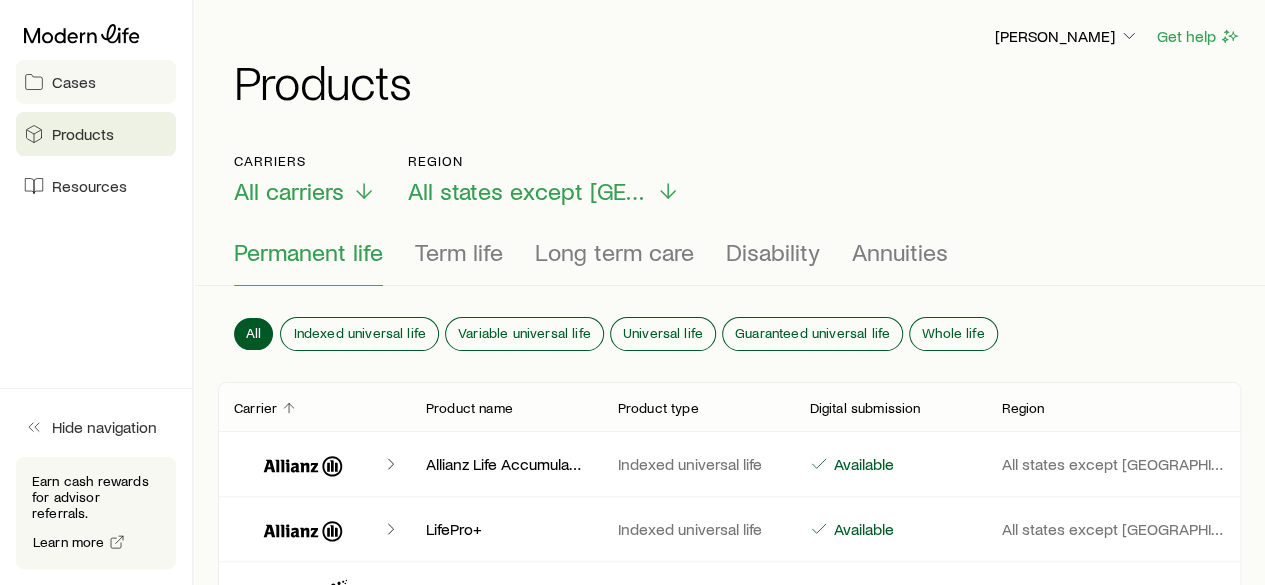 click on "Cases" at bounding box center [96, 82] 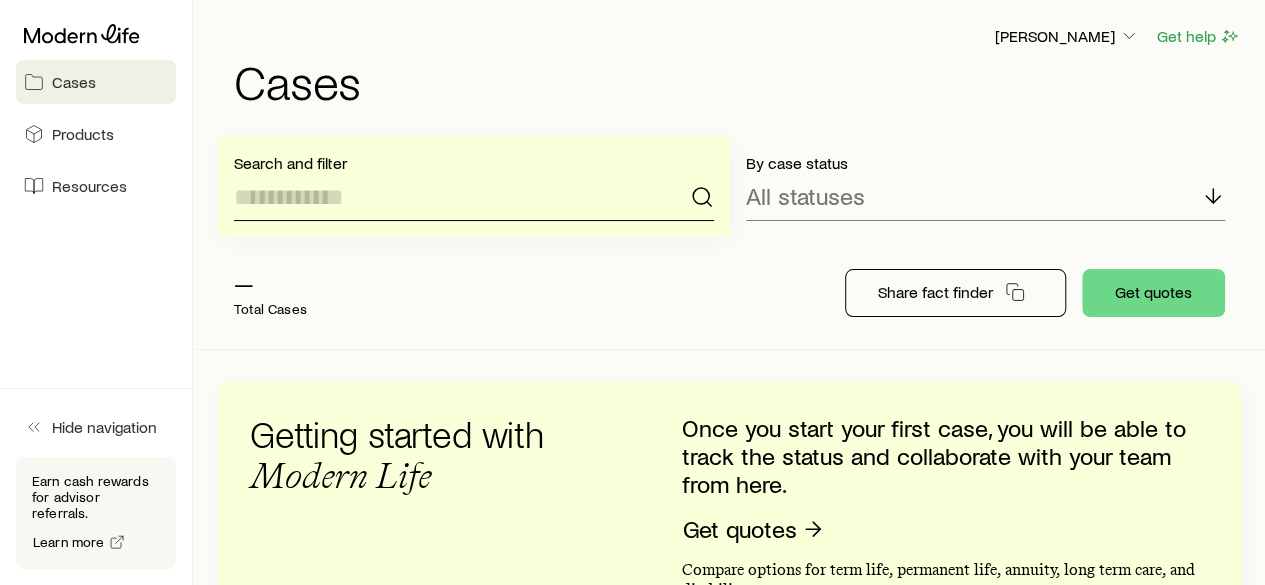 drag, startPoint x: 674, startPoint y: 209, endPoint x: 665, endPoint y: 204, distance: 10.29563 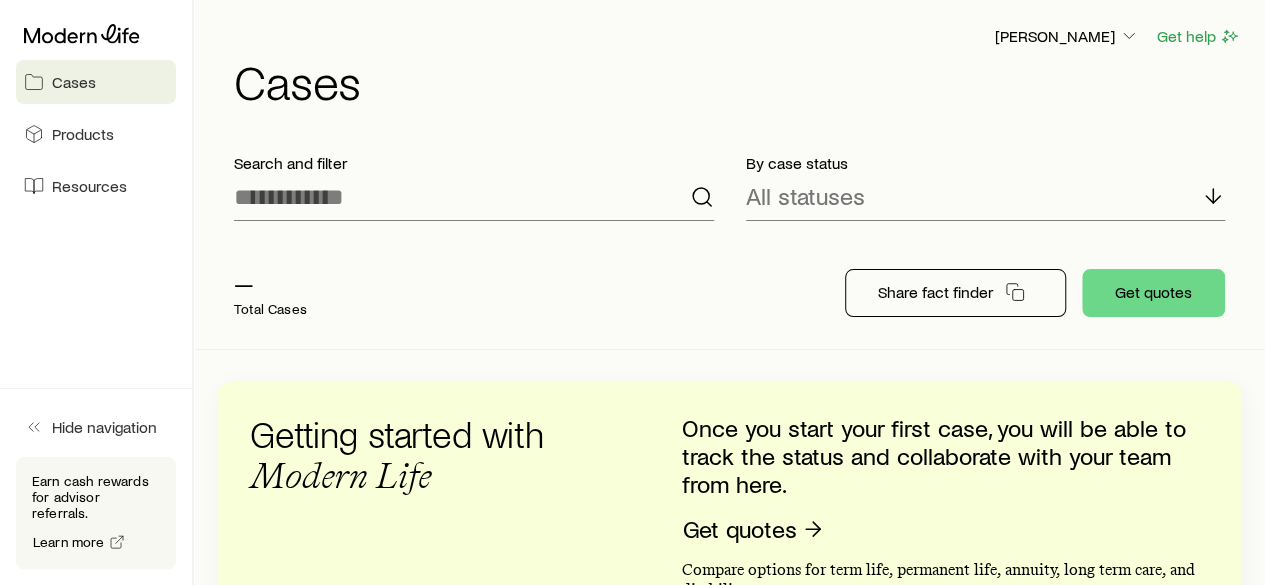 click on "— Total Cases" at bounding box center [515, 293] 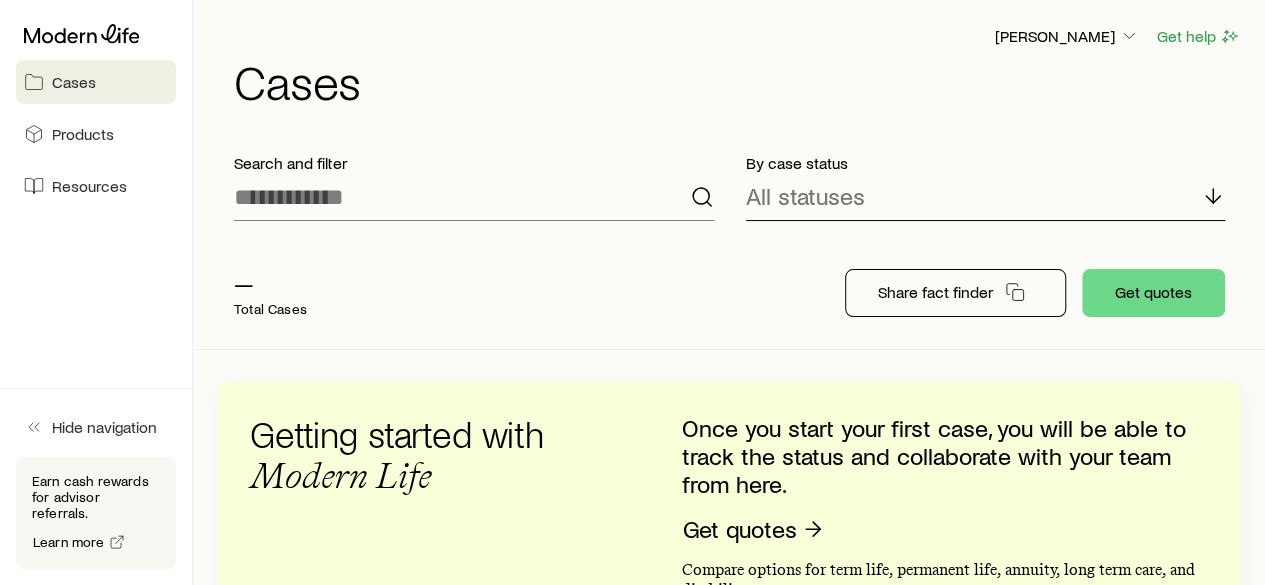 click on "All statuses" at bounding box center [805, 196] 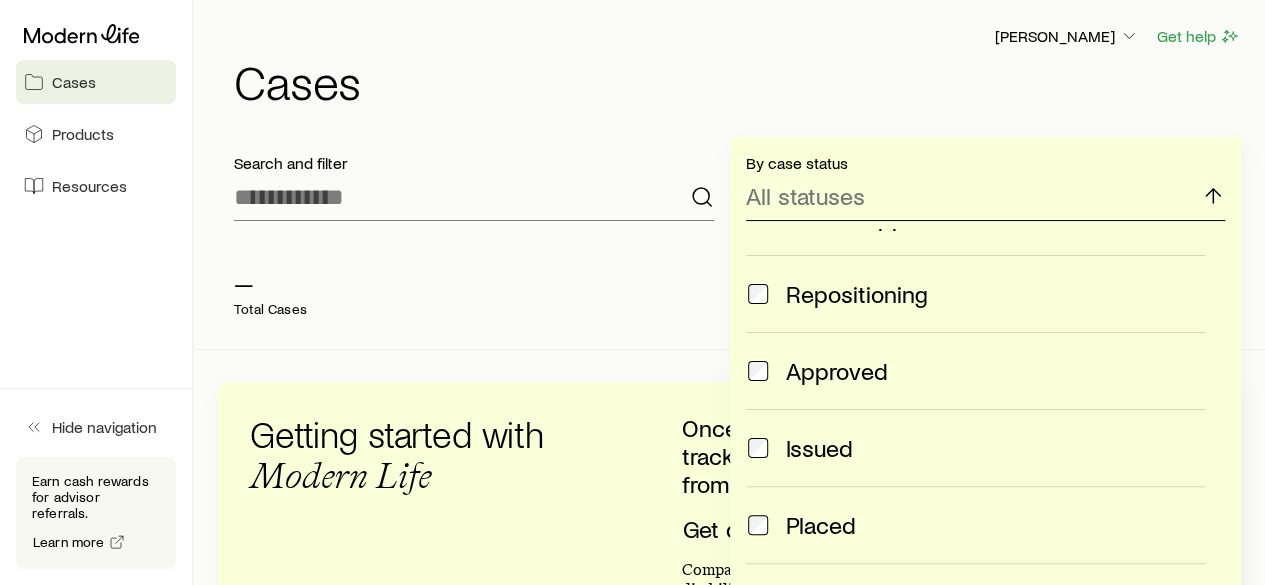scroll, scrollTop: 400, scrollLeft: 0, axis: vertical 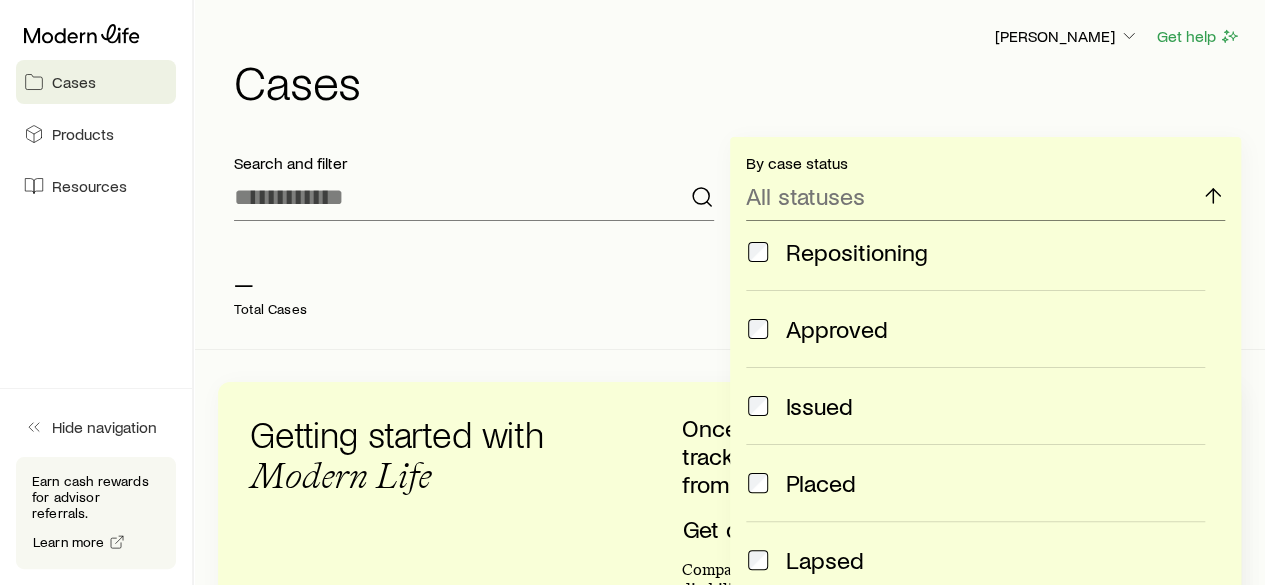 click on "— Total Cases Share fact finder Get quotes" at bounding box center [729, 293] 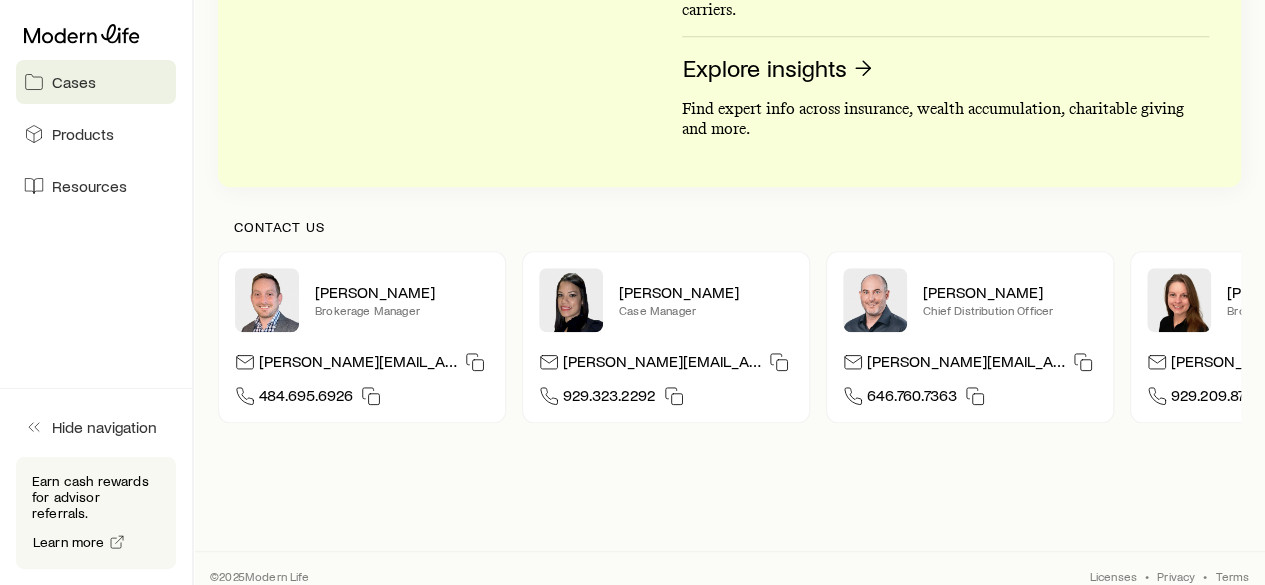 scroll, scrollTop: 727, scrollLeft: 0, axis: vertical 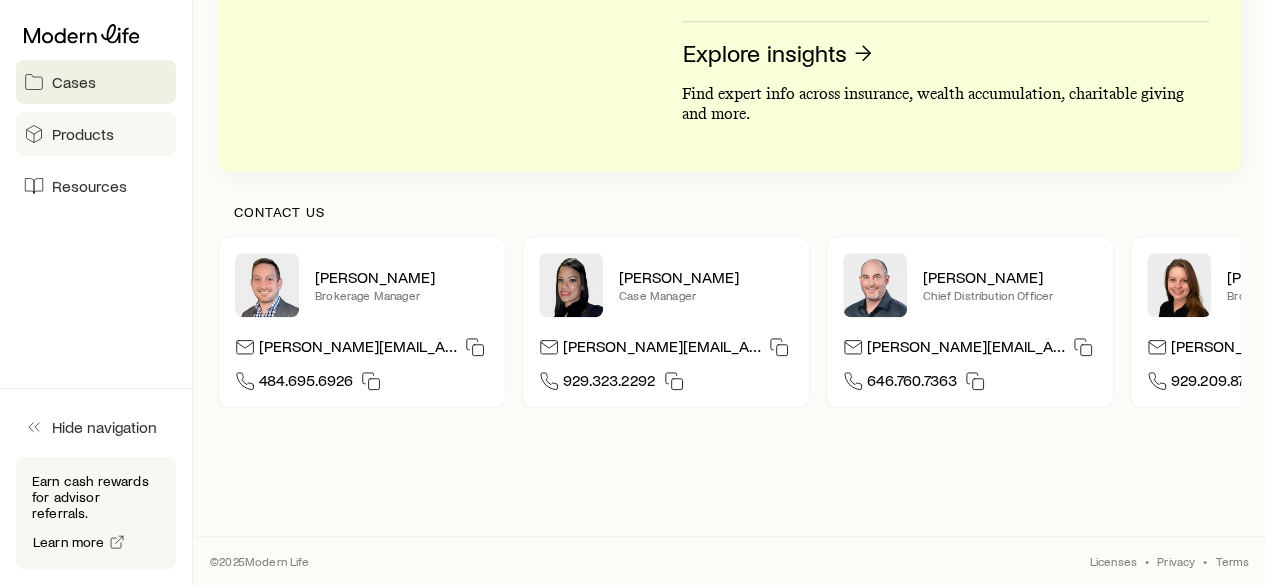 click on "Products" at bounding box center [83, 134] 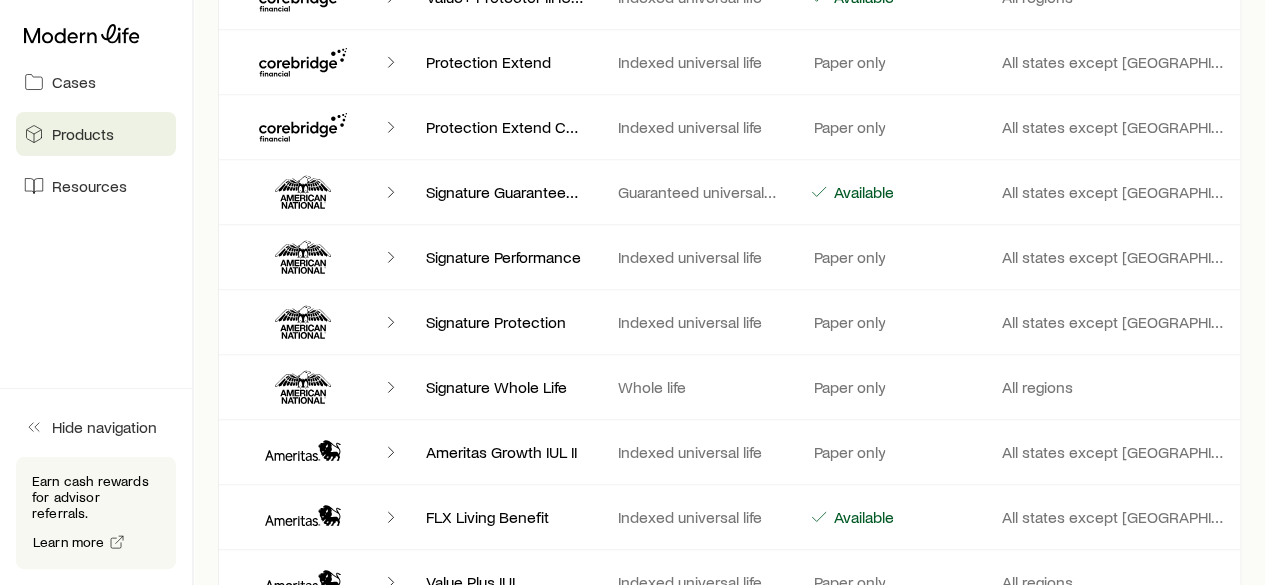 scroll, scrollTop: 0, scrollLeft: 0, axis: both 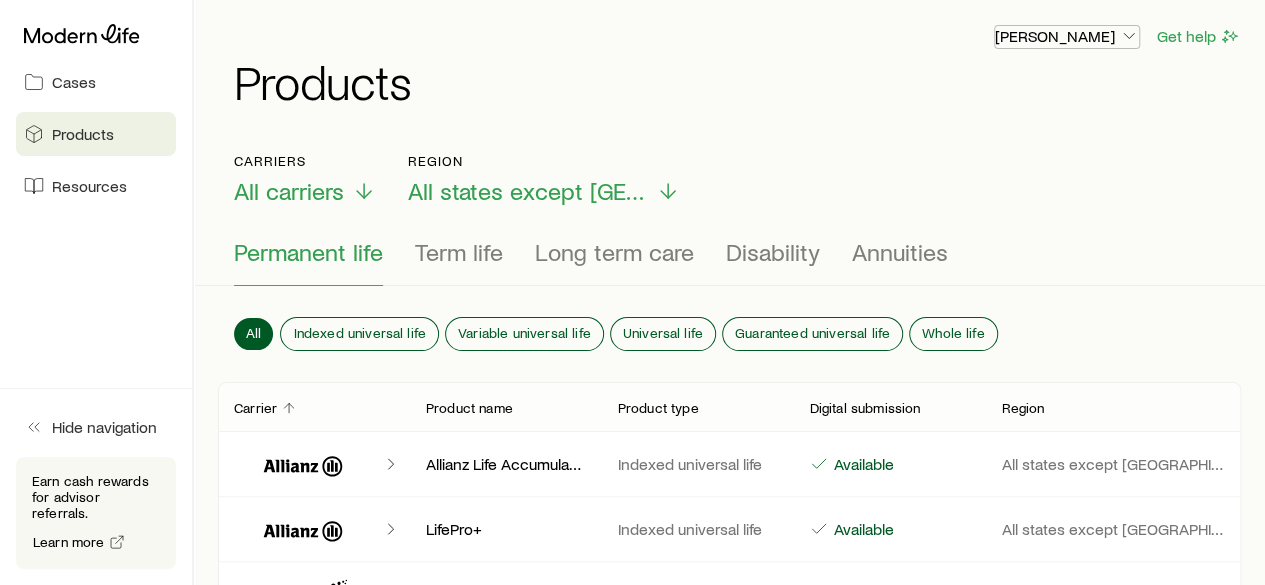 click 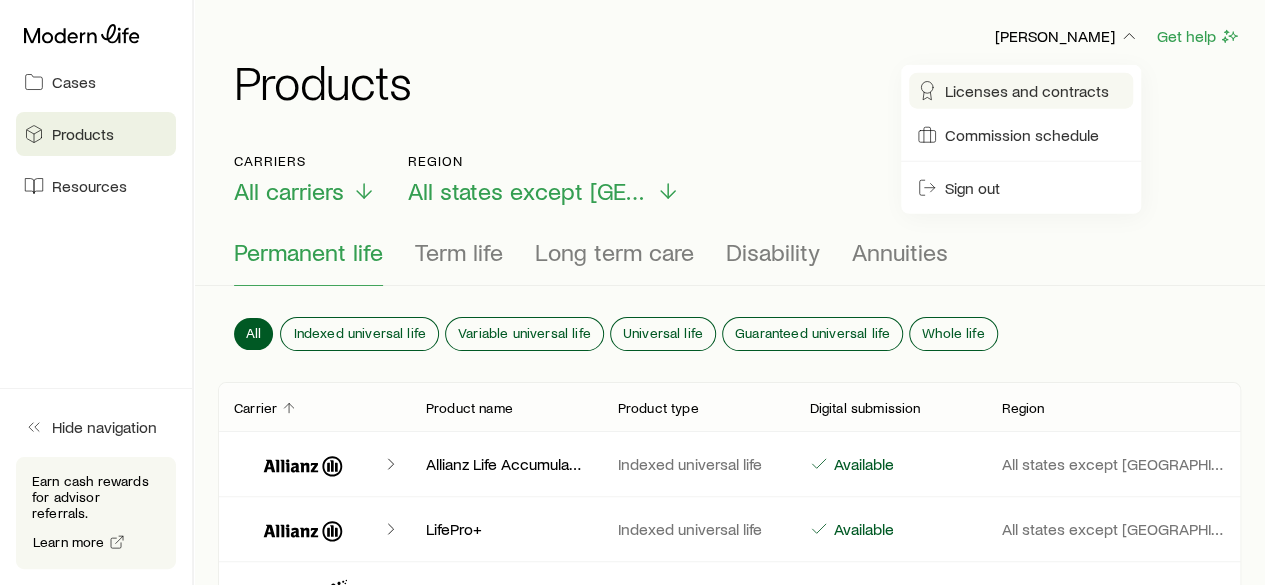 click on "Licenses and contracts" at bounding box center [1027, 91] 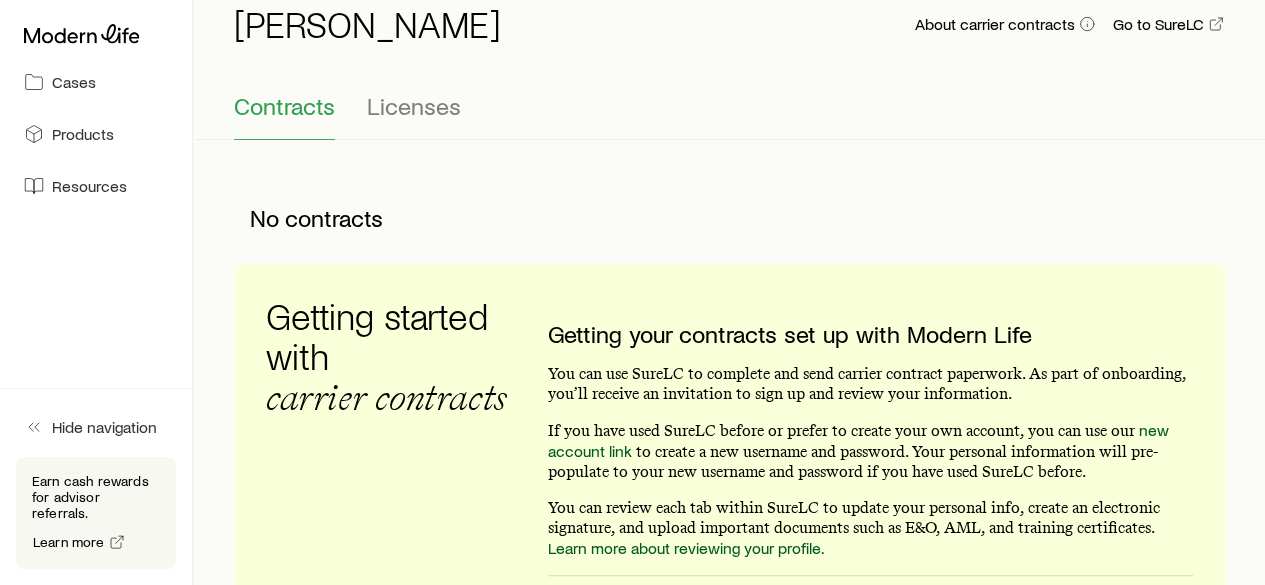 scroll, scrollTop: 0, scrollLeft: 0, axis: both 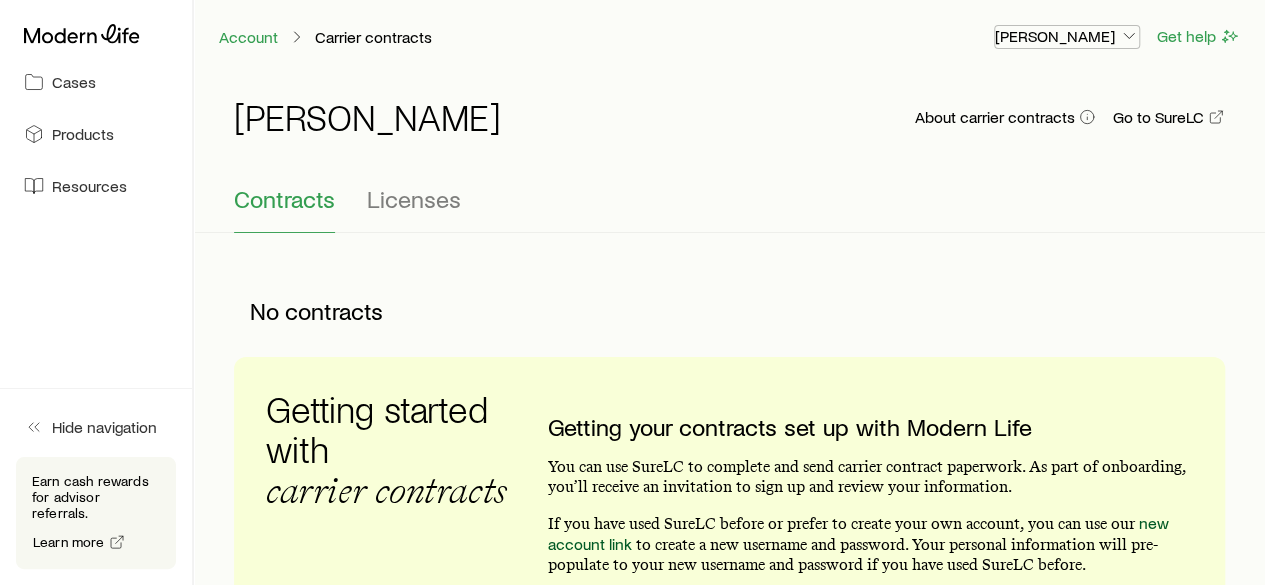 click 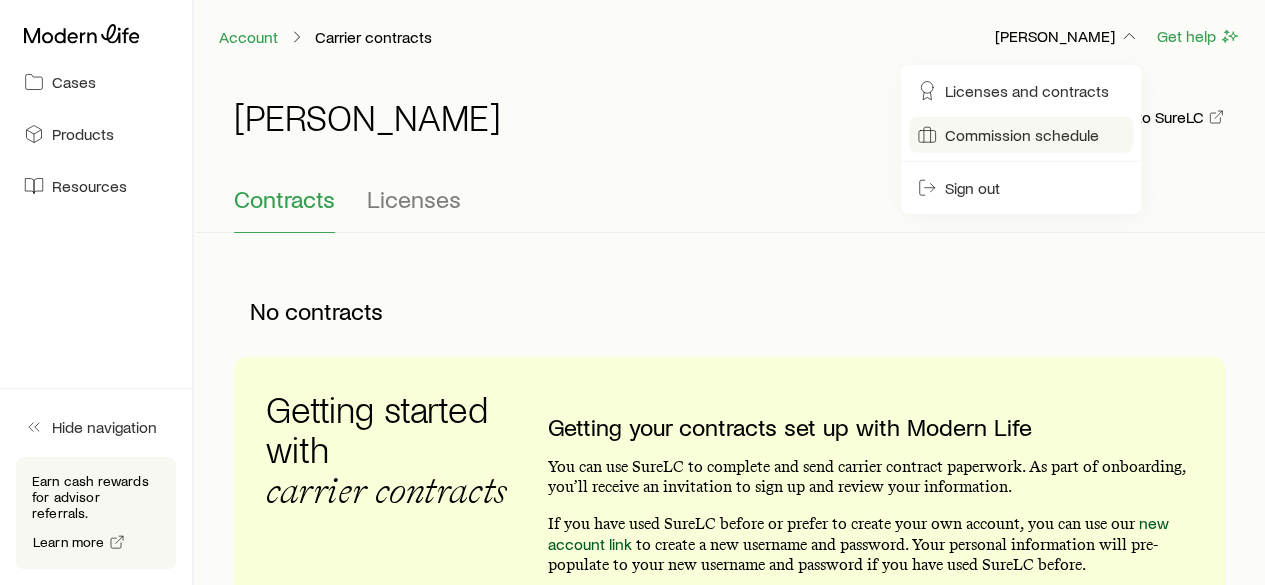 click on "Commission schedule" at bounding box center [1022, 135] 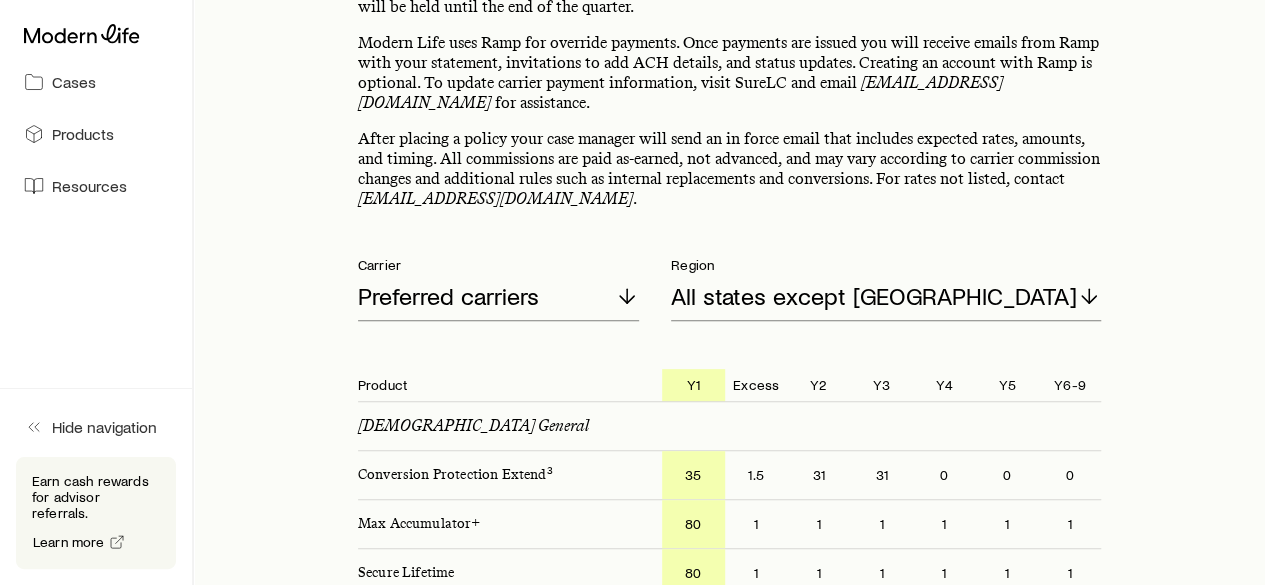 scroll, scrollTop: 300, scrollLeft: 0, axis: vertical 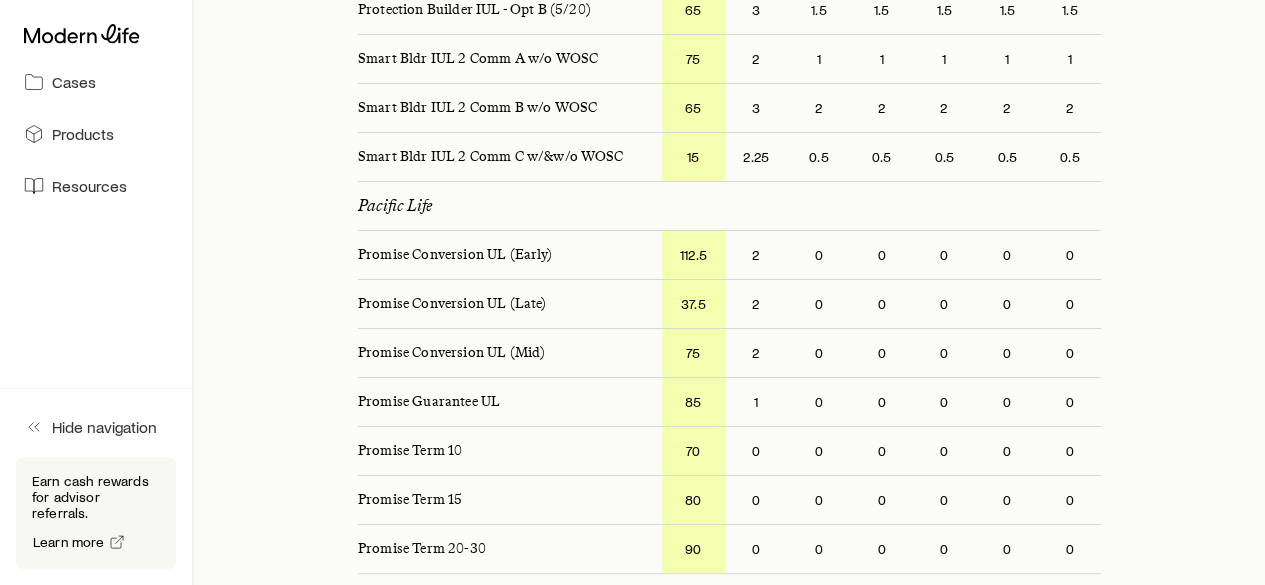 click on "112.5" at bounding box center (693, 255) 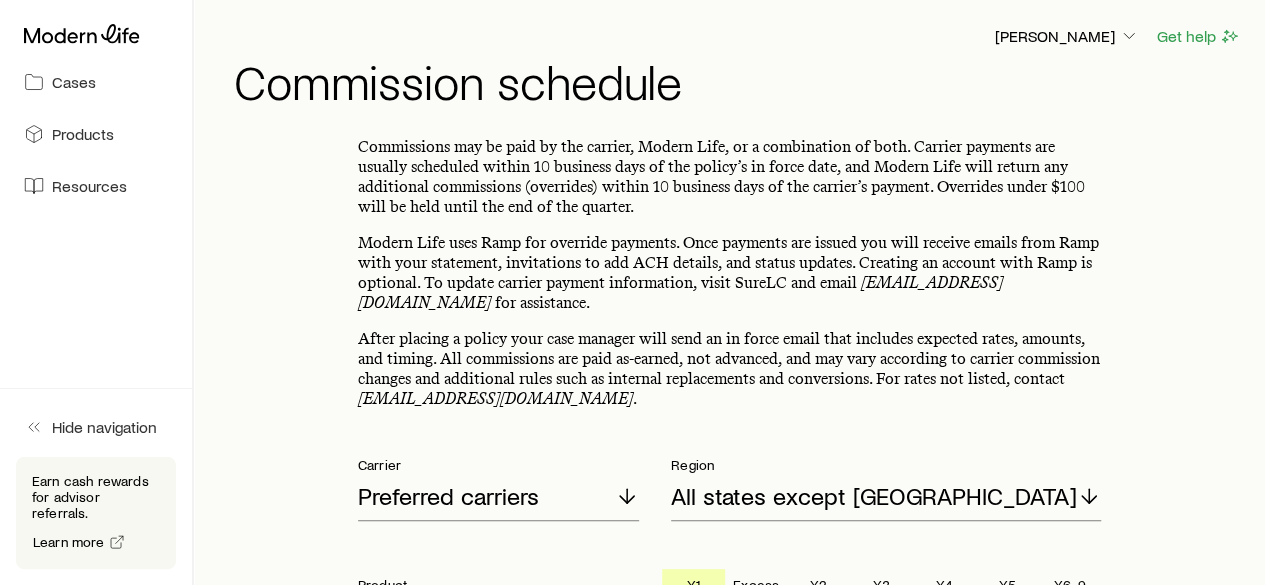 scroll, scrollTop: 0, scrollLeft: 0, axis: both 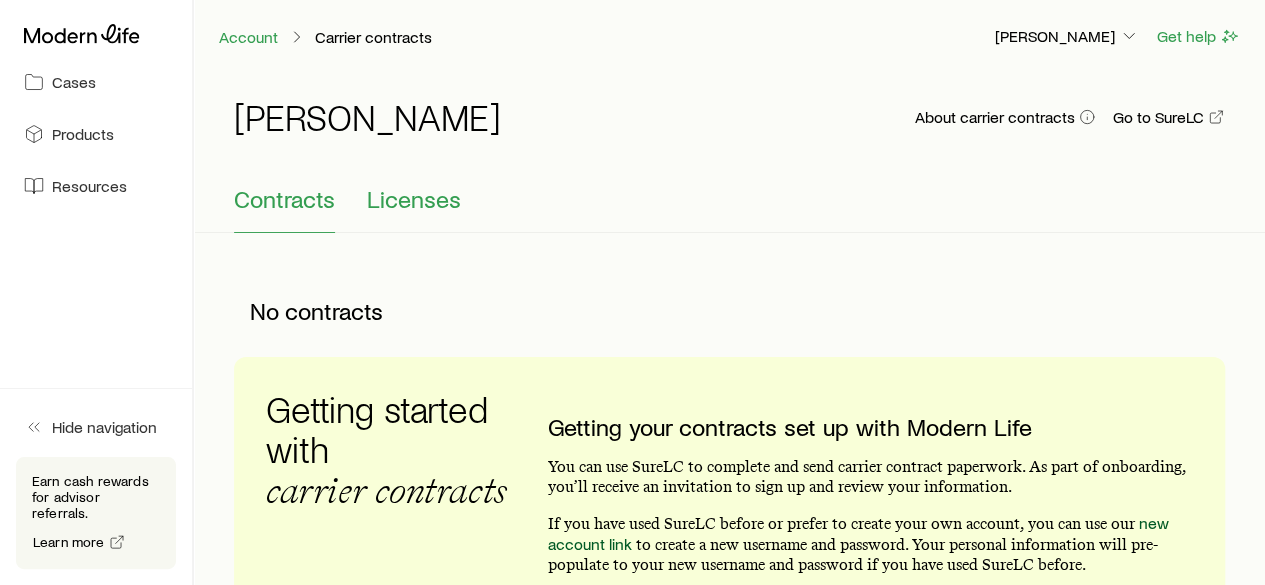 click on "Licenses" at bounding box center (414, 199) 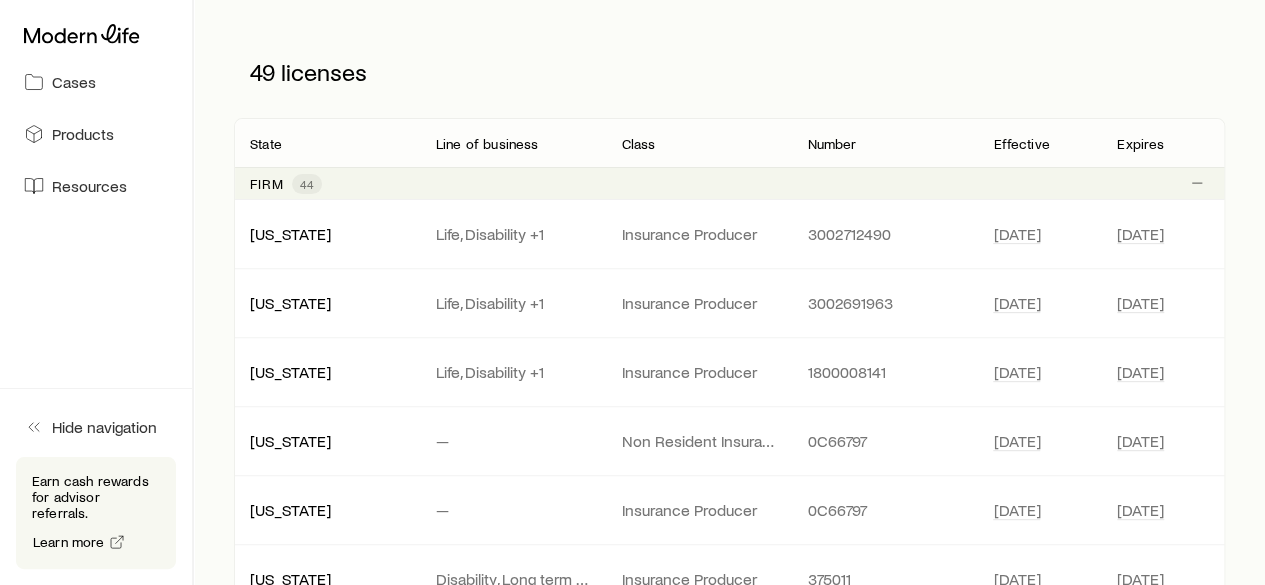 scroll, scrollTop: 0, scrollLeft: 0, axis: both 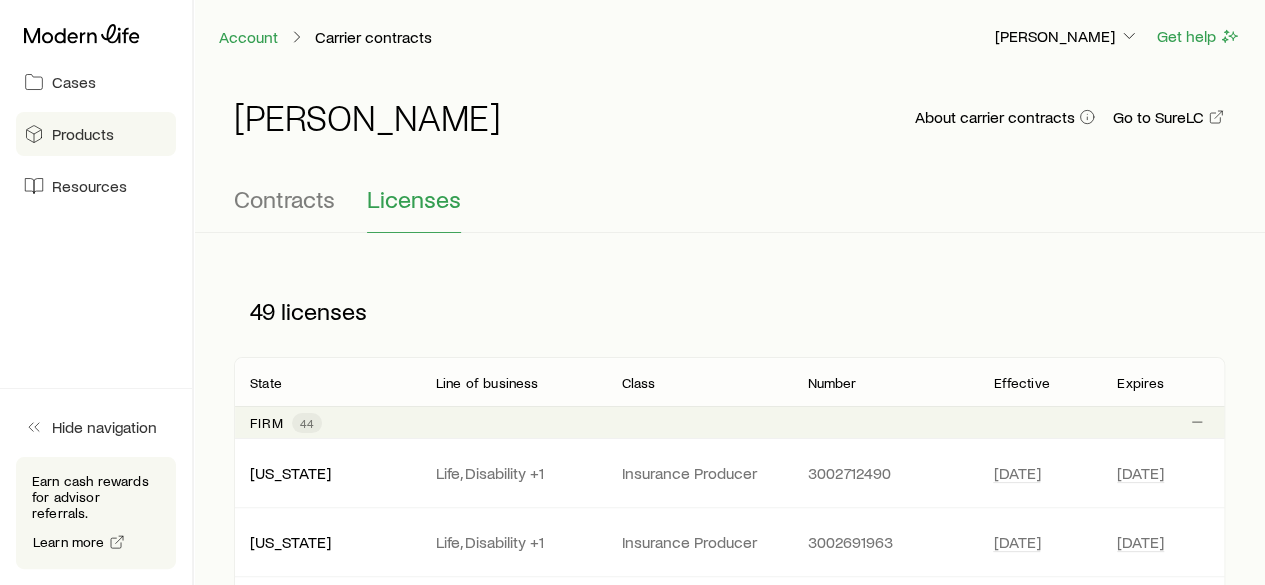 click on "Products" at bounding box center (96, 134) 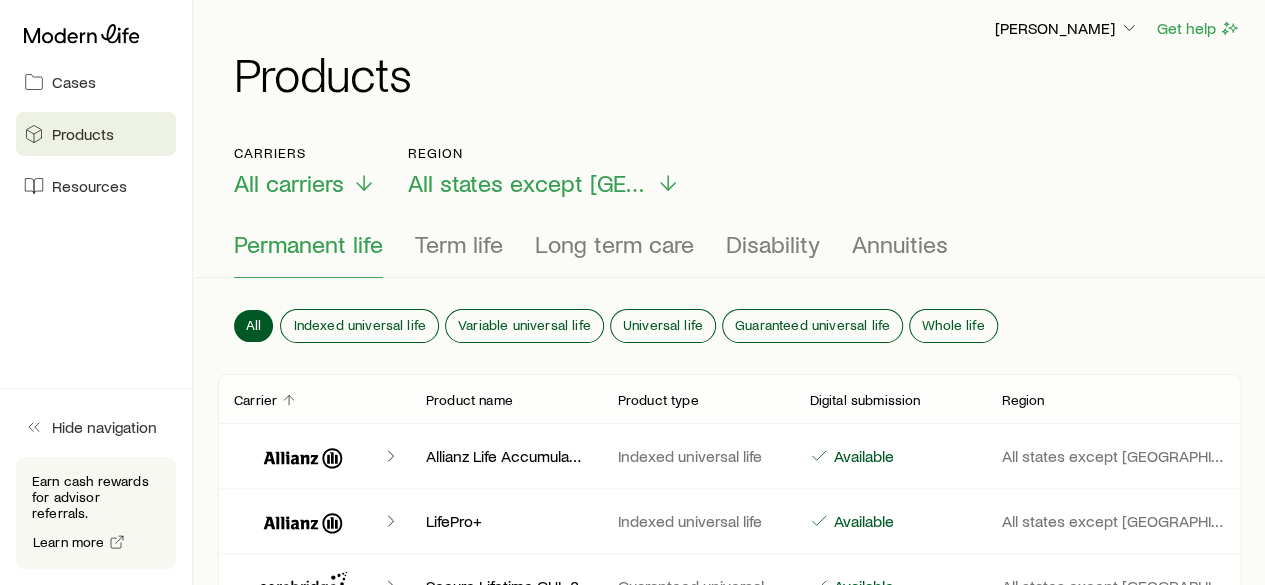 scroll, scrollTop: 0, scrollLeft: 0, axis: both 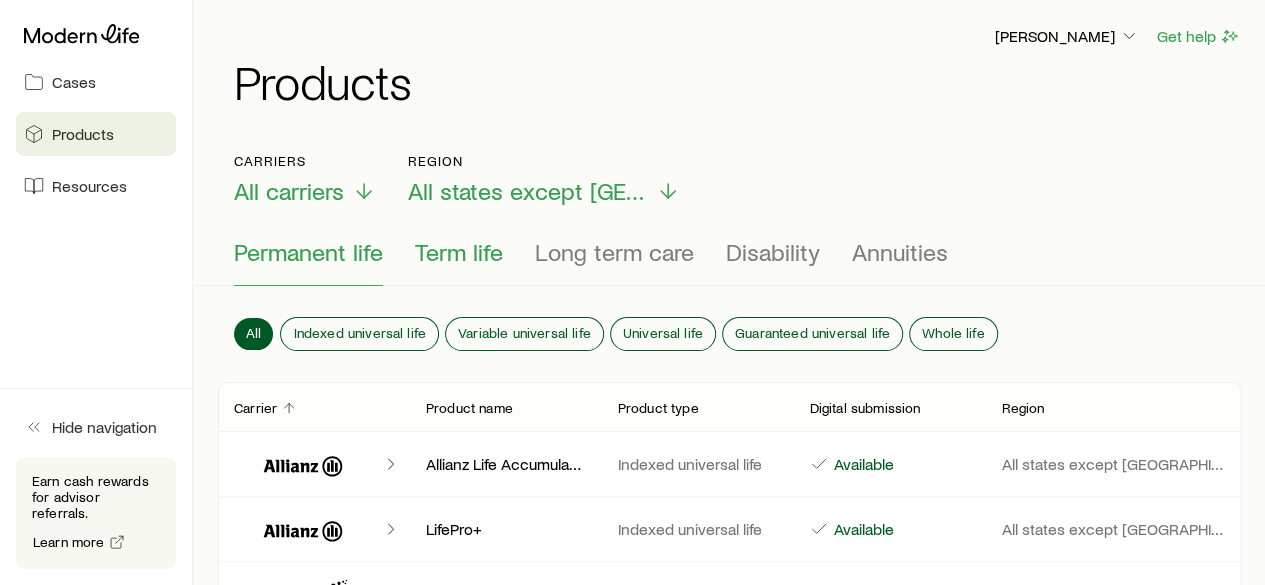 click on "Term life" at bounding box center (459, 262) 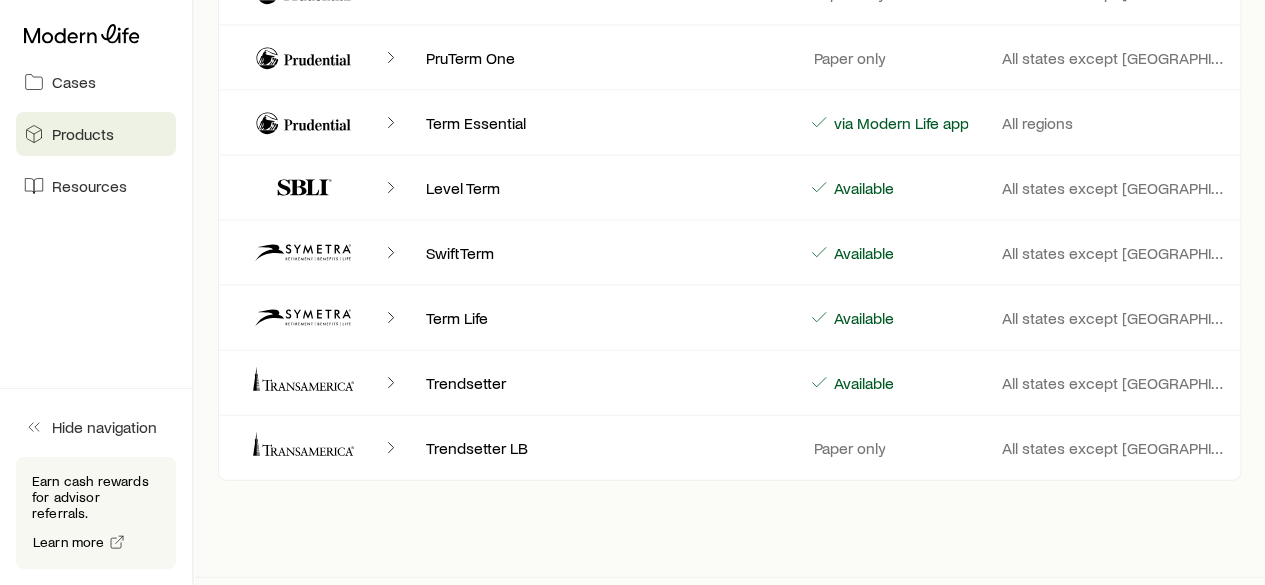 scroll, scrollTop: 2060, scrollLeft: 0, axis: vertical 